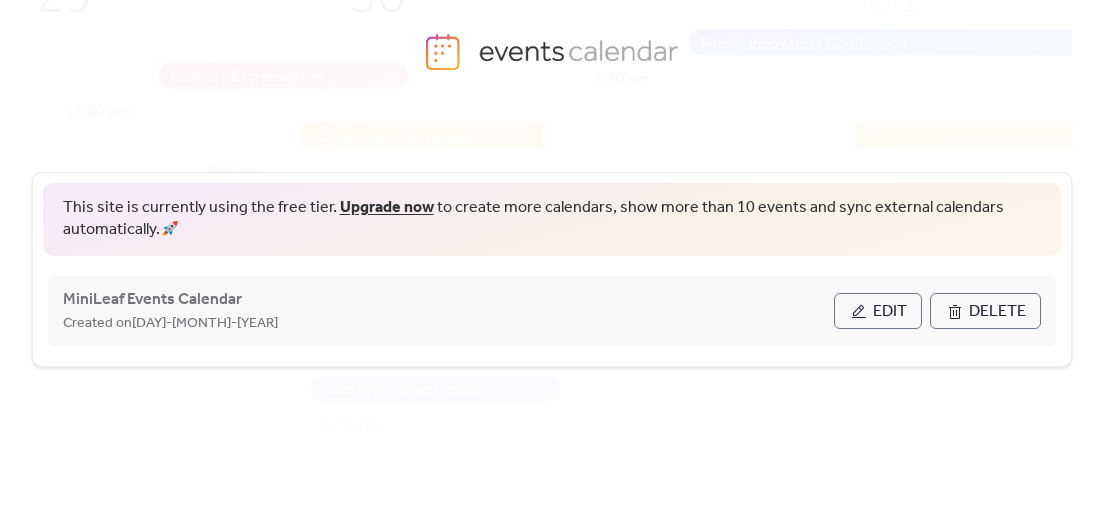 scroll, scrollTop: 111, scrollLeft: 0, axis: vertical 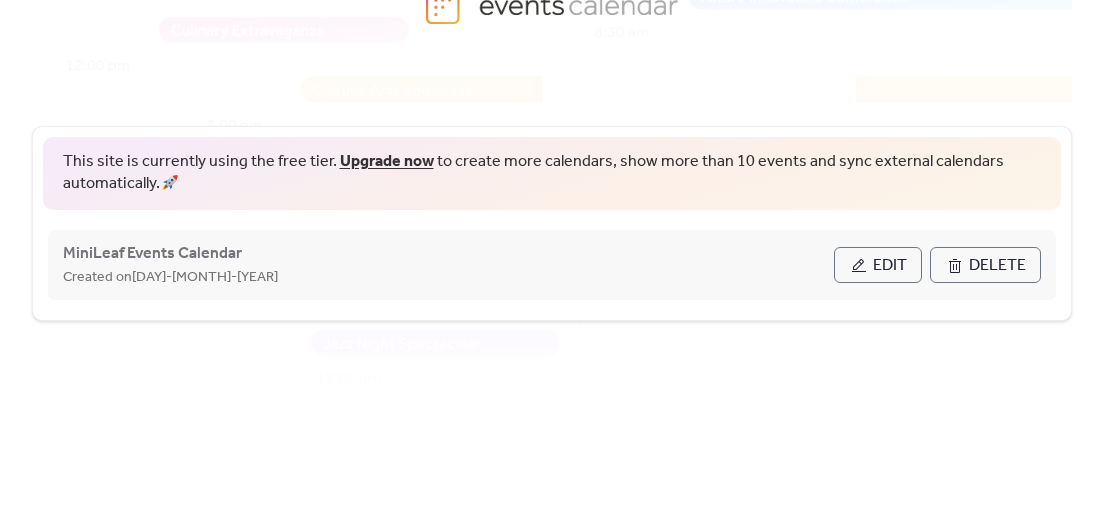 click on "Edit" at bounding box center [878, 265] 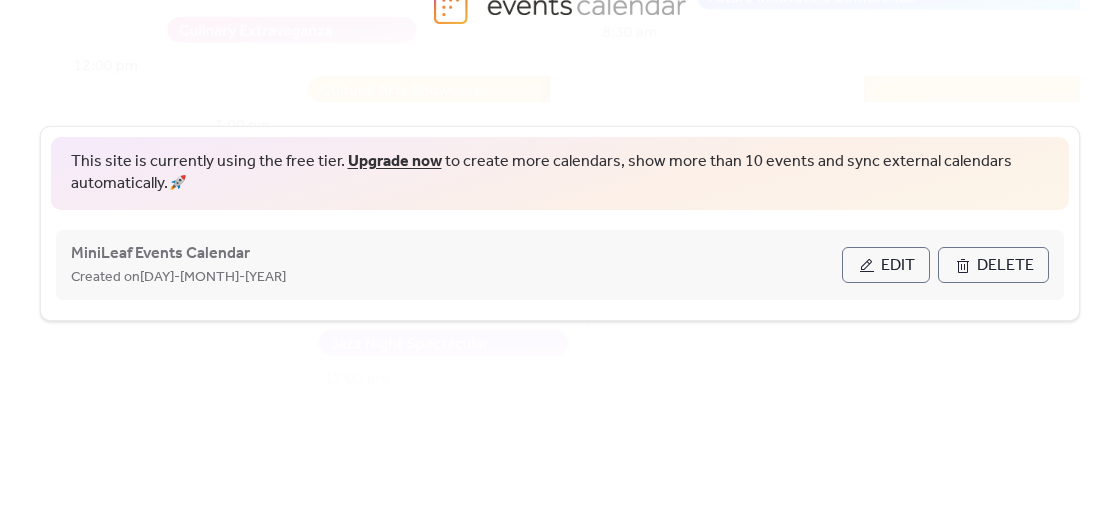 scroll, scrollTop: 0, scrollLeft: 0, axis: both 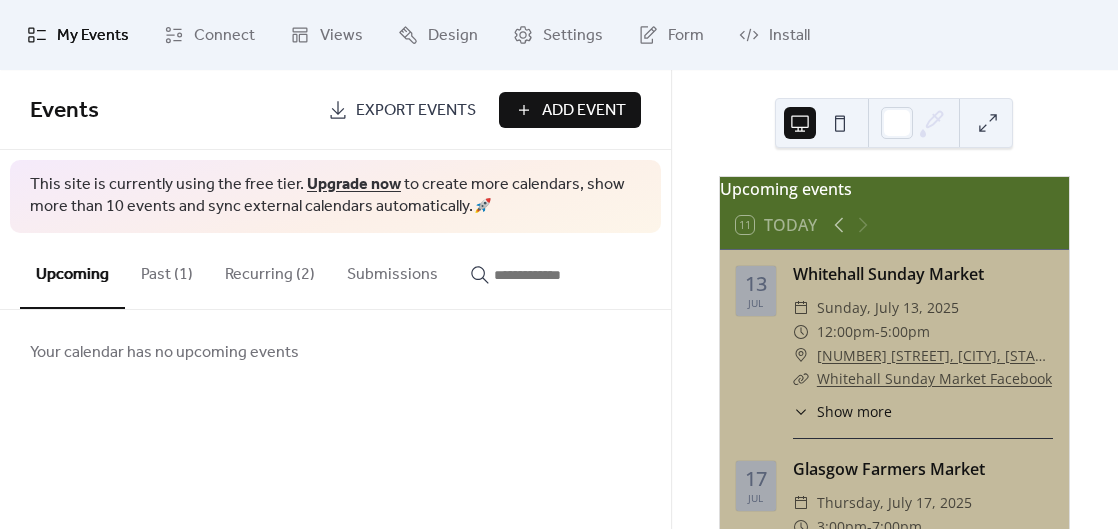click on "Recurring  (2)" at bounding box center (270, 270) 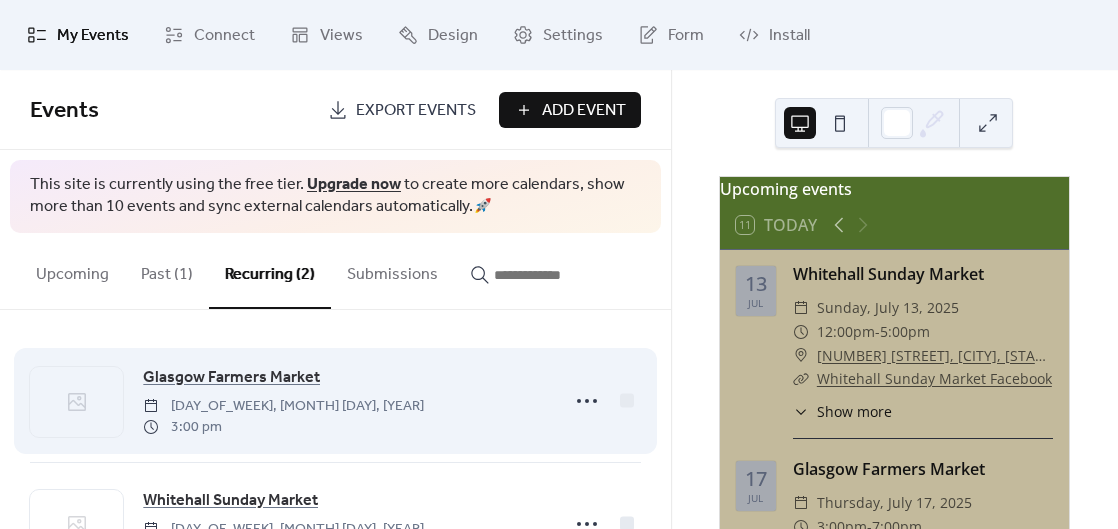 scroll, scrollTop: 88, scrollLeft: 0, axis: vertical 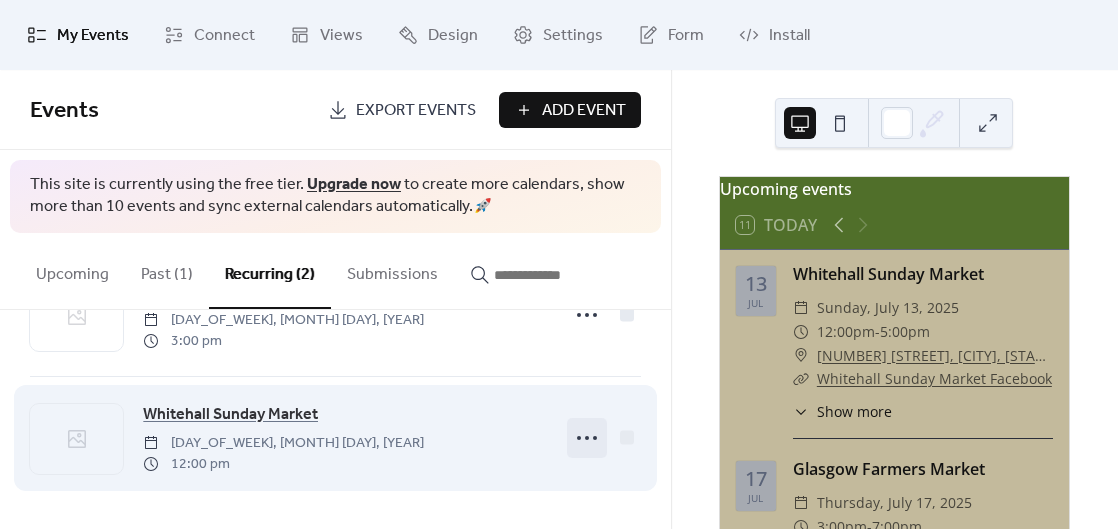 click 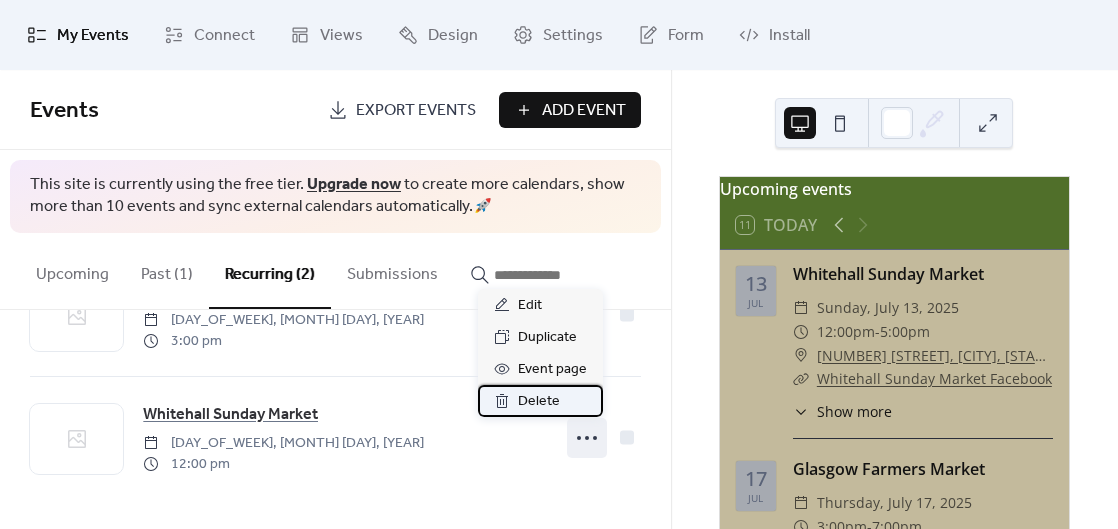 click on "Delete" at bounding box center (540, 401) 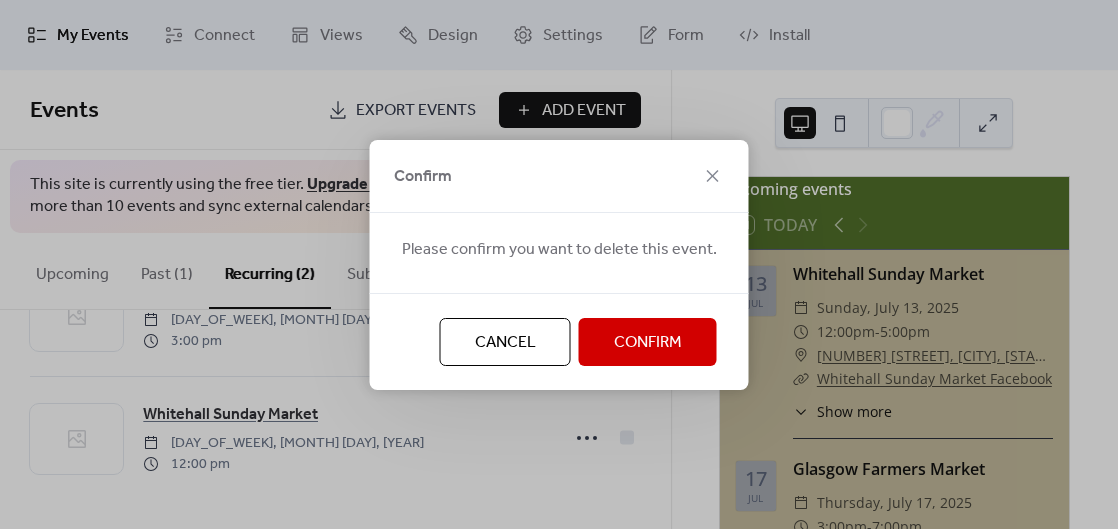 click on "Confirm" at bounding box center (648, 343) 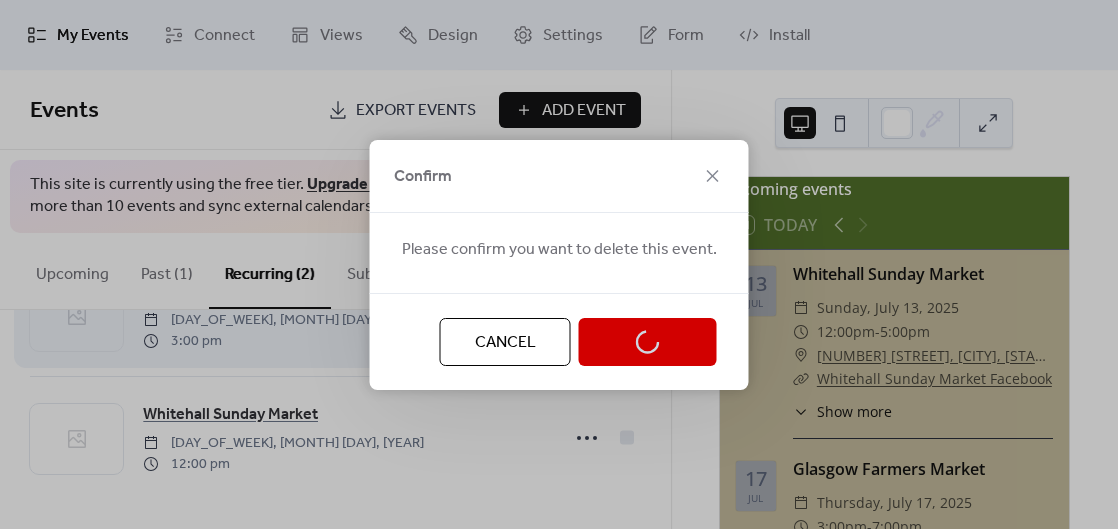 scroll, scrollTop: 0, scrollLeft: 0, axis: both 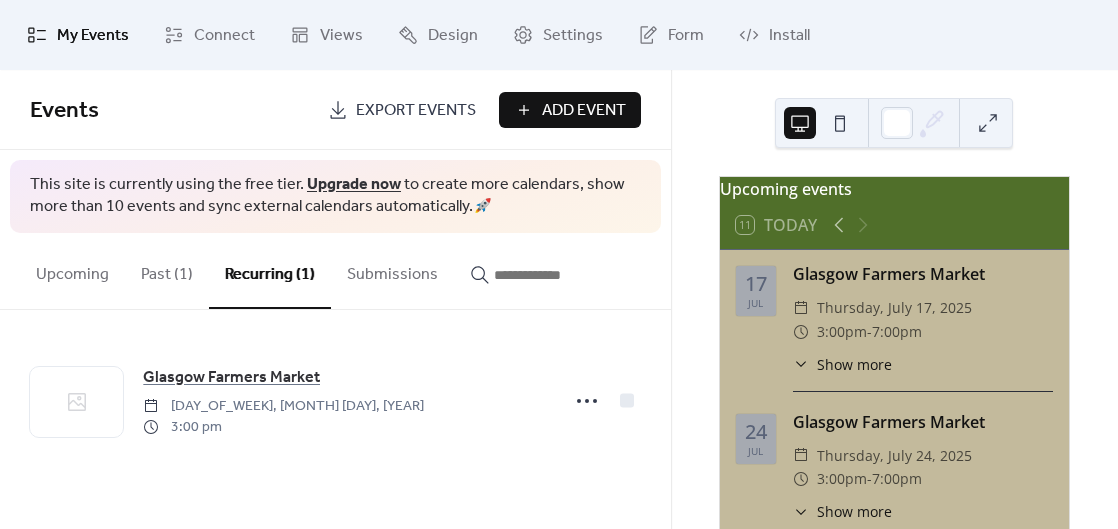 click on "Upcoming" at bounding box center [72, 270] 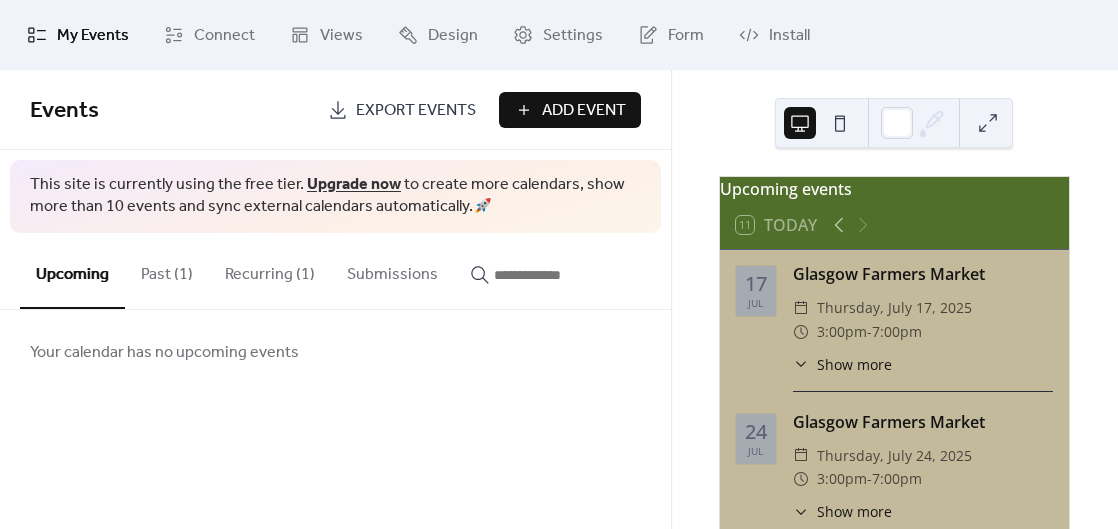 click on "Add Event" at bounding box center (570, 110) 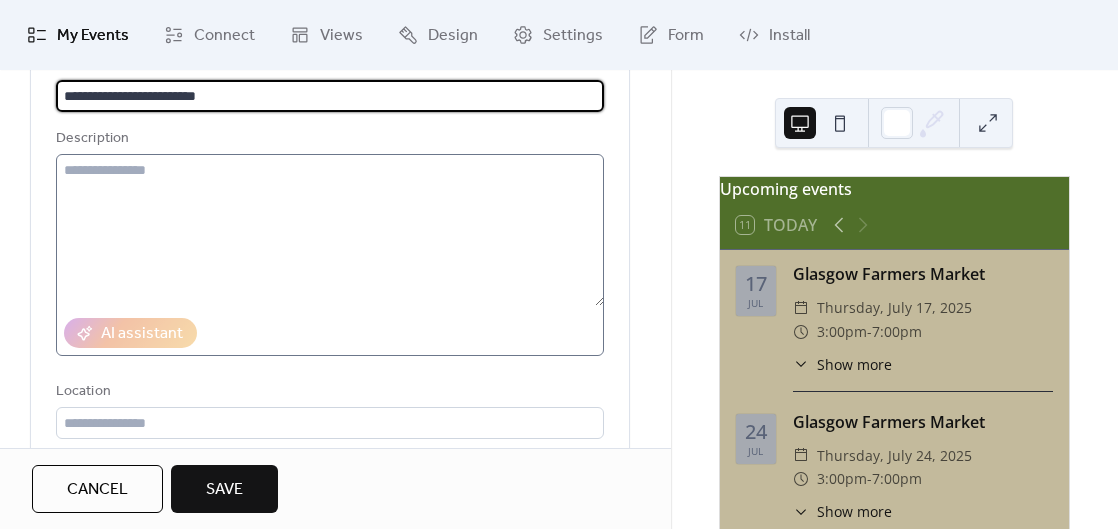 scroll, scrollTop: 152, scrollLeft: 0, axis: vertical 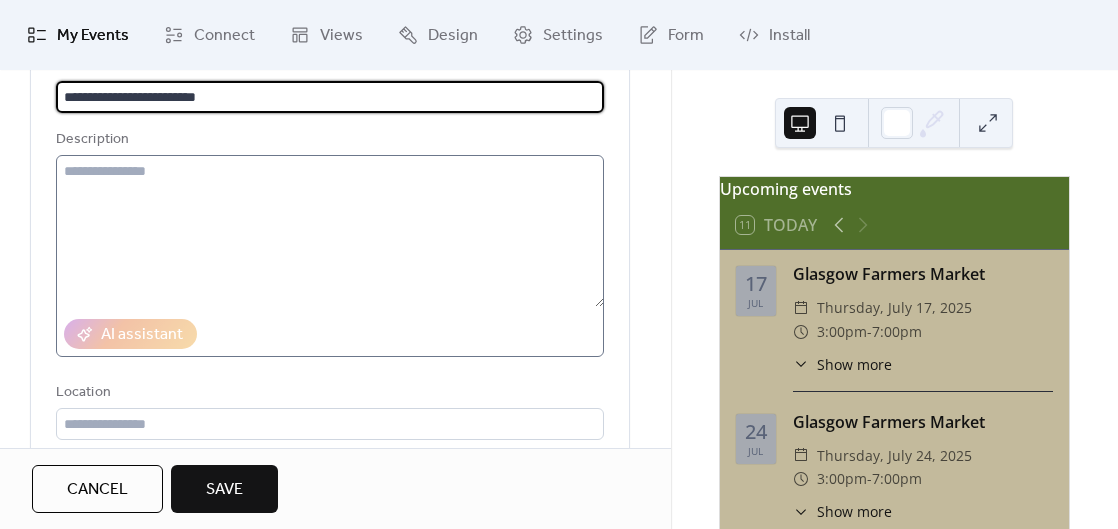 type on "**********" 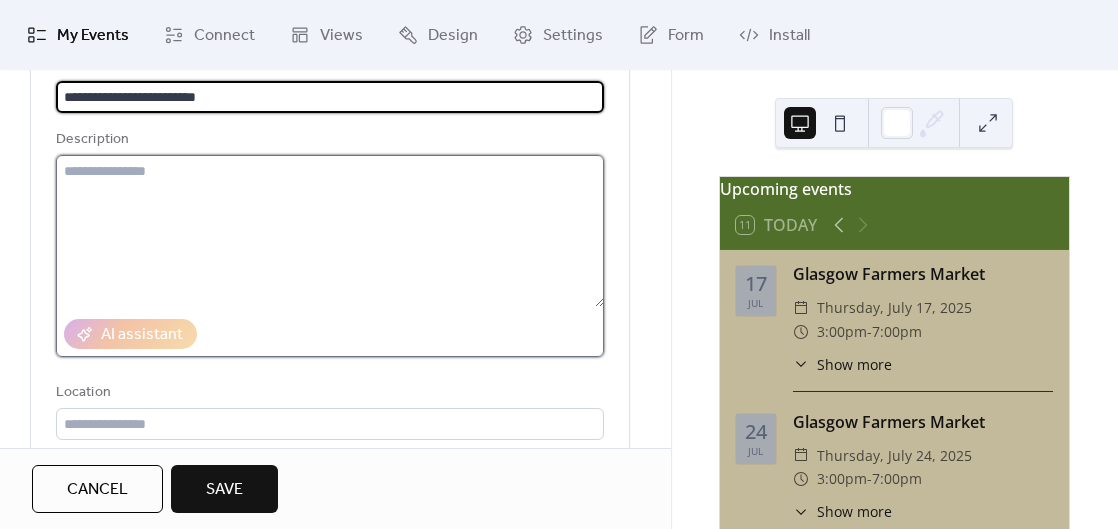 click at bounding box center (330, 231) 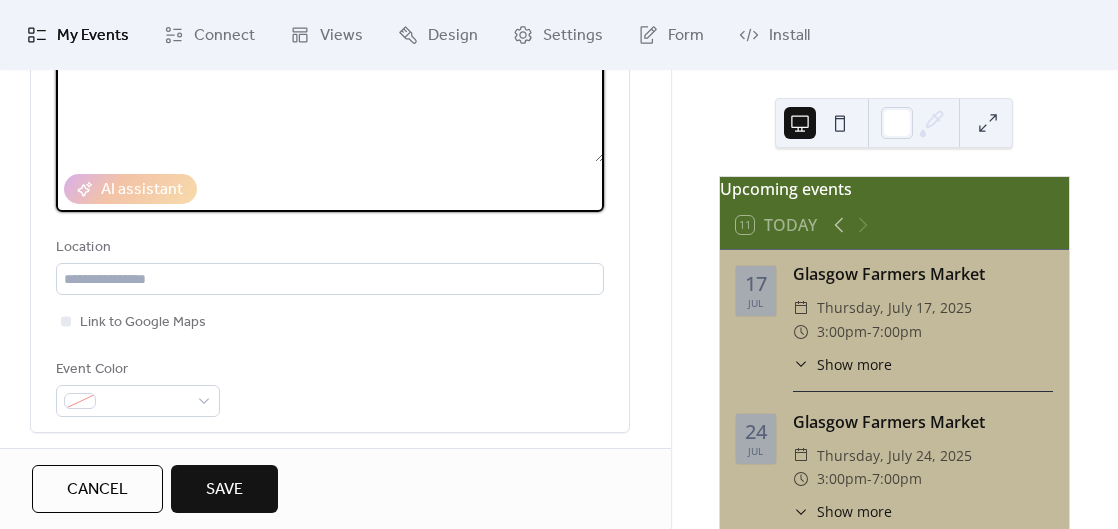 scroll, scrollTop: 298, scrollLeft: 0, axis: vertical 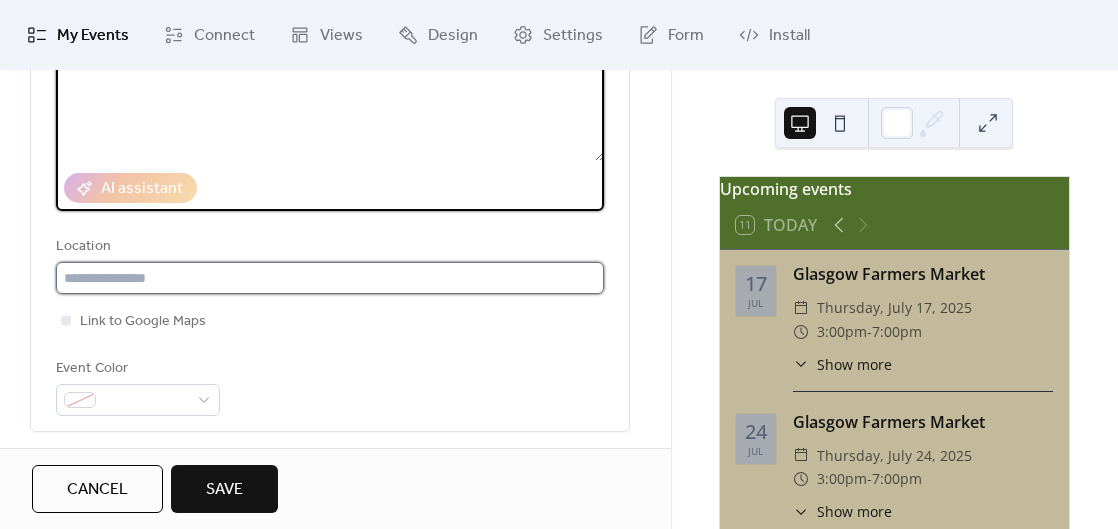 click at bounding box center [330, 278] 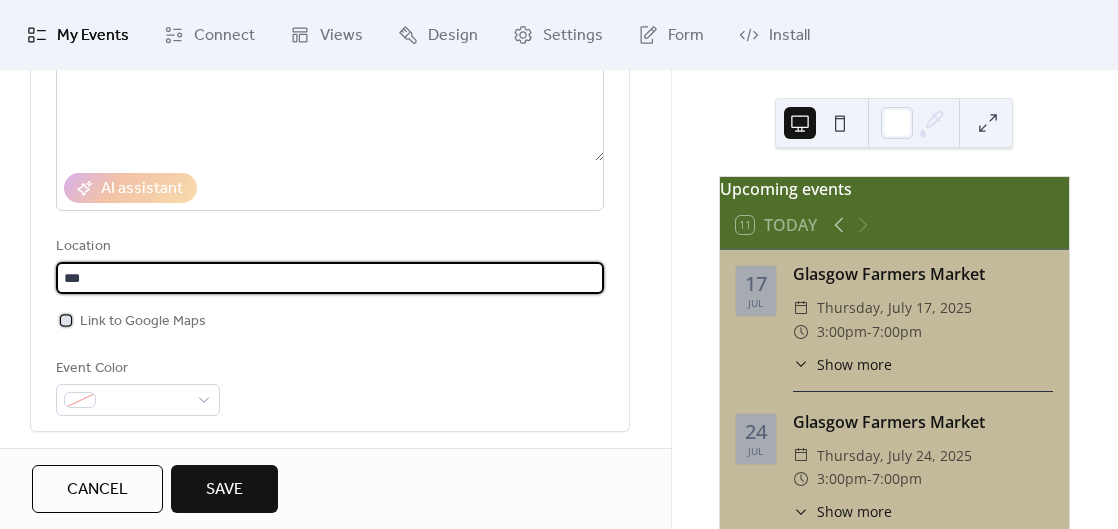 click on "Link to Google Maps" at bounding box center (143, 322) 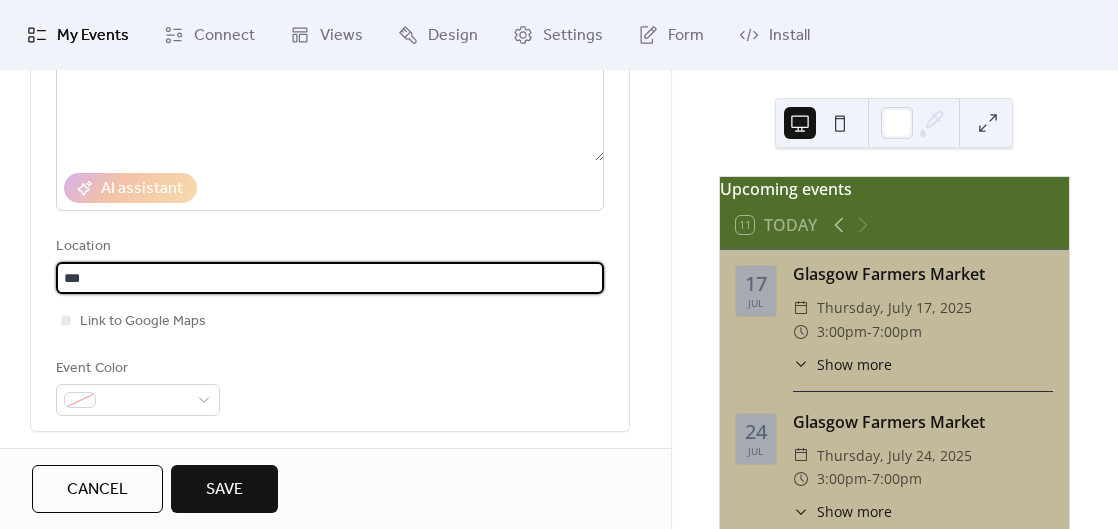 click on "***" at bounding box center [330, 278] 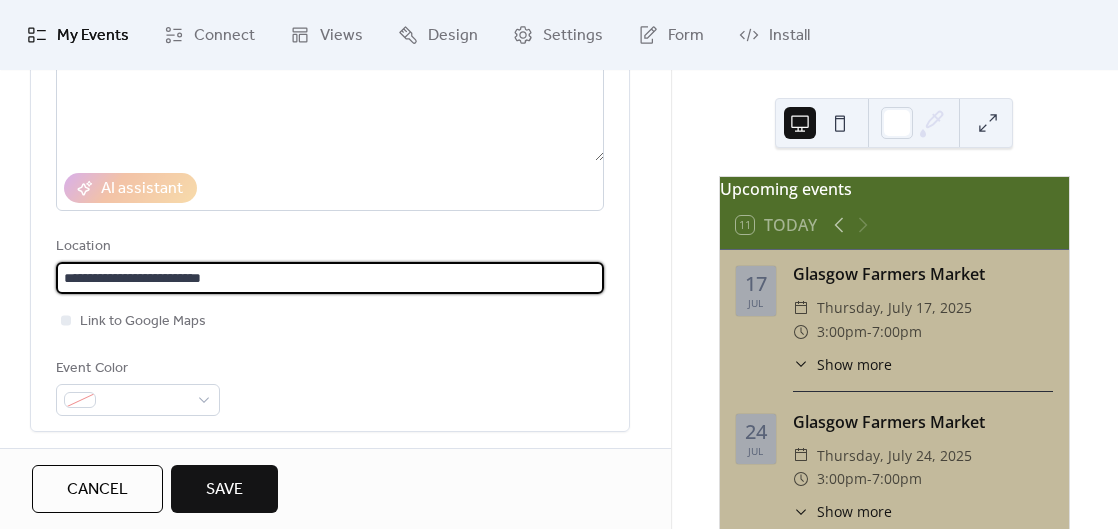 type on "**********" 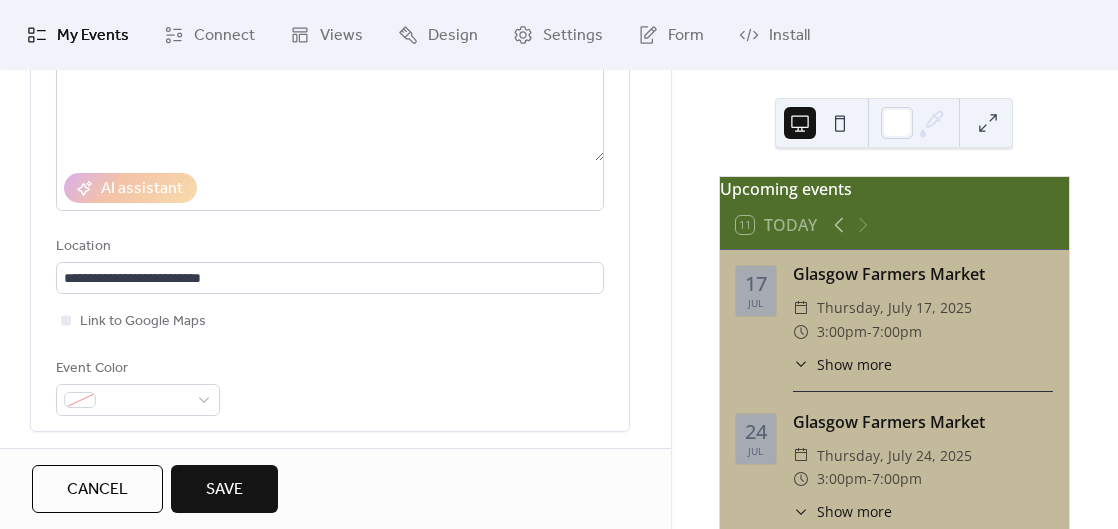 click on "Link to Google Maps" at bounding box center (330, 321) 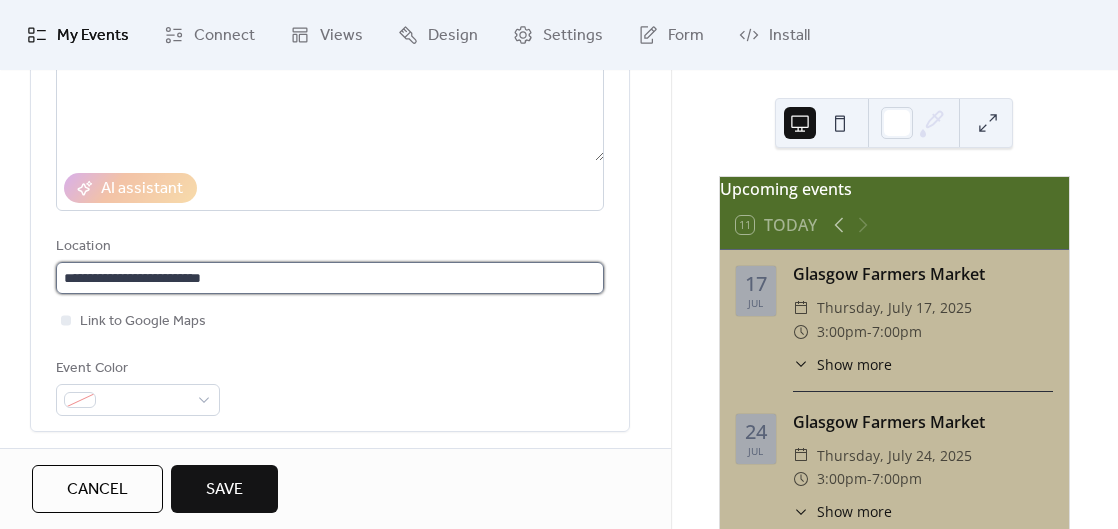 click on "**********" at bounding box center (330, 278) 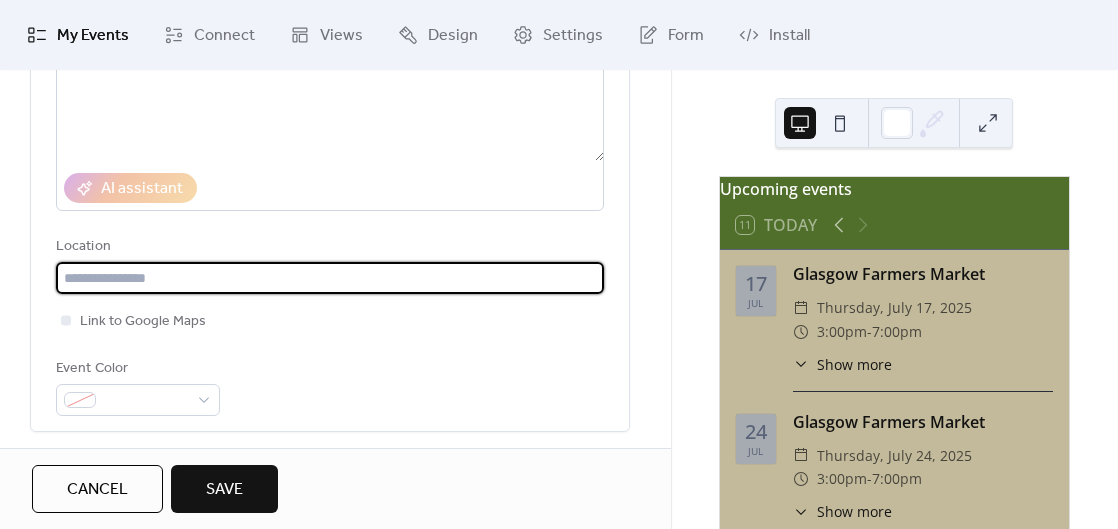 click on "**********" at bounding box center [330, 162] 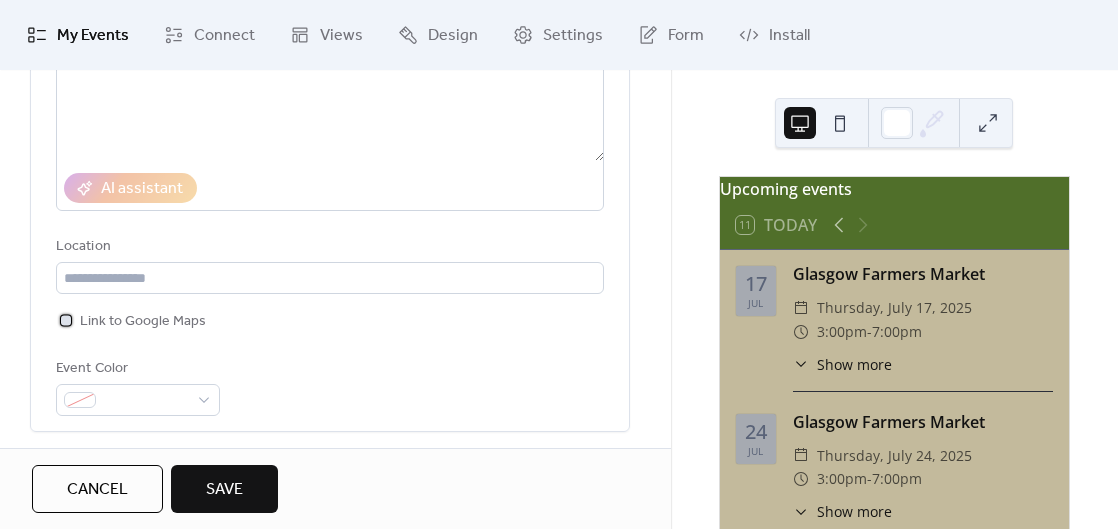 click 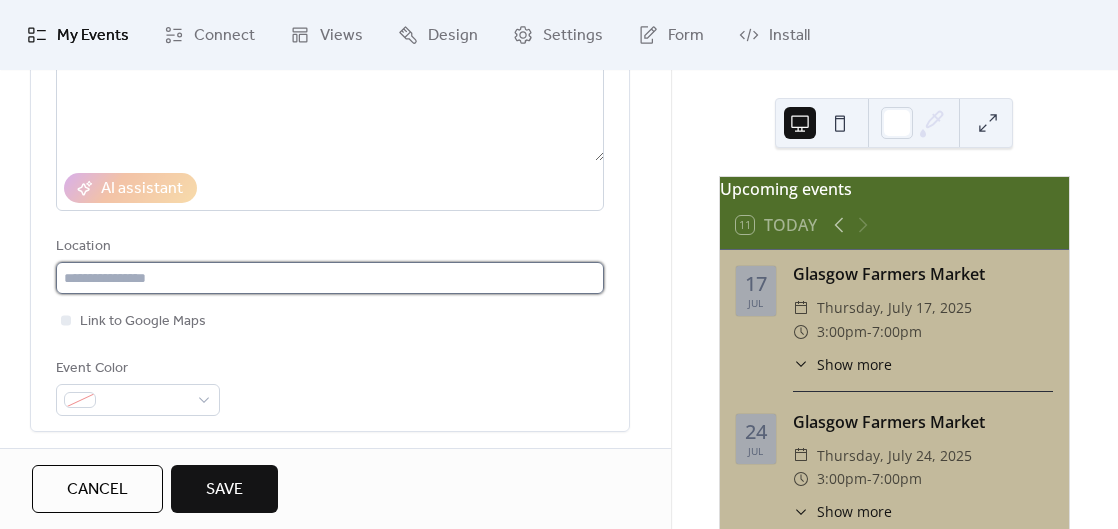 click at bounding box center (330, 278) 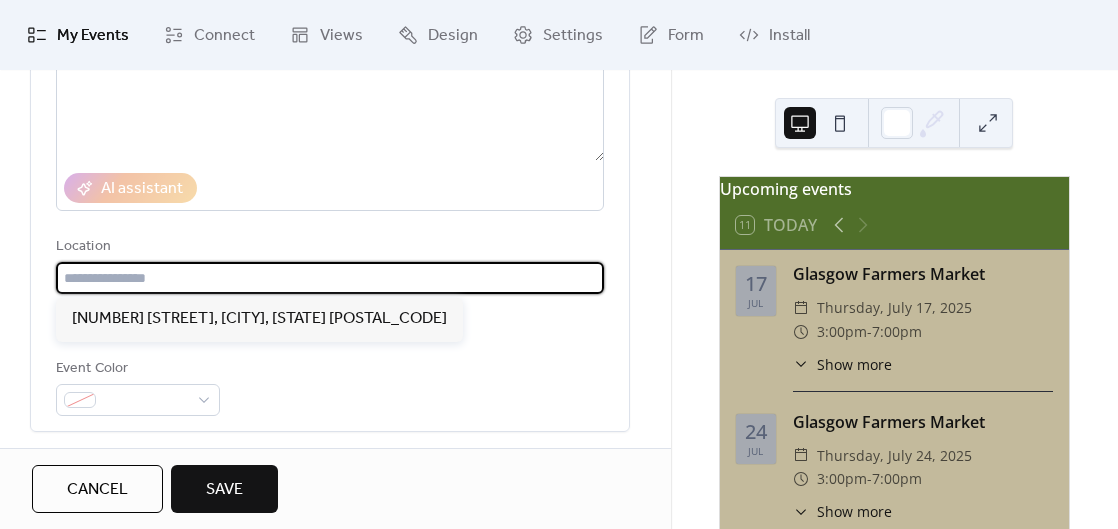 paste on "**********" 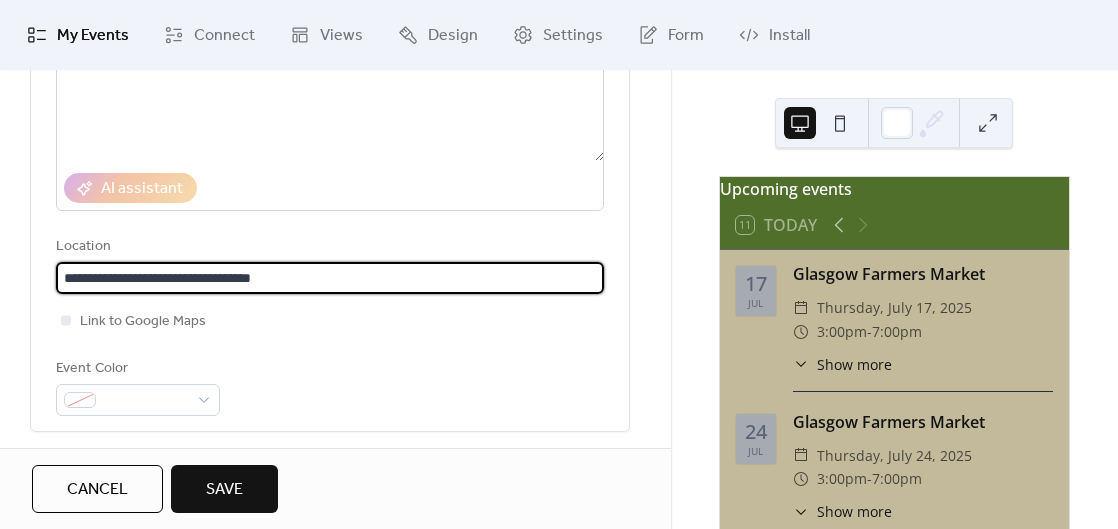 type on "**********" 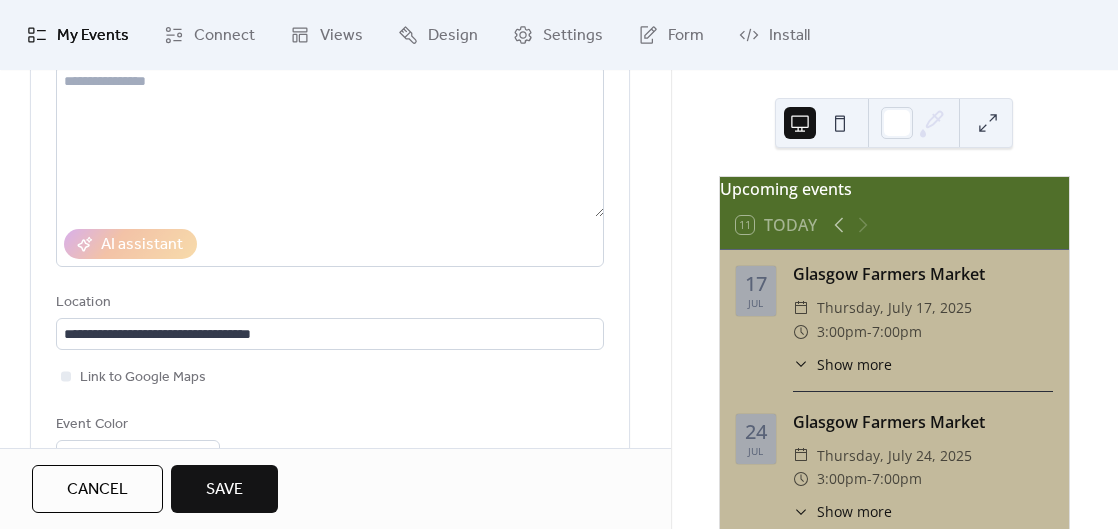 scroll, scrollTop: 247, scrollLeft: 0, axis: vertical 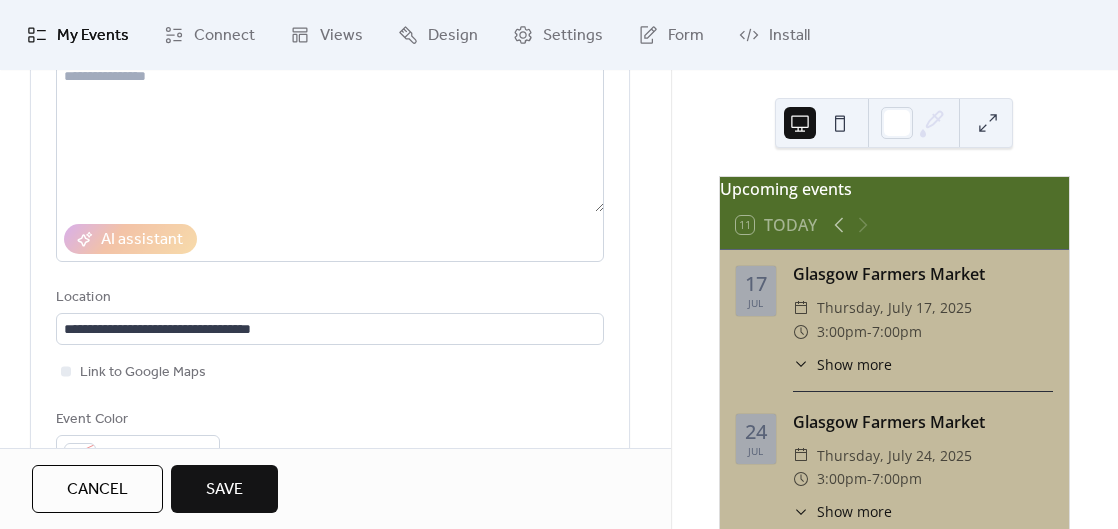 click on "Save" at bounding box center [224, 490] 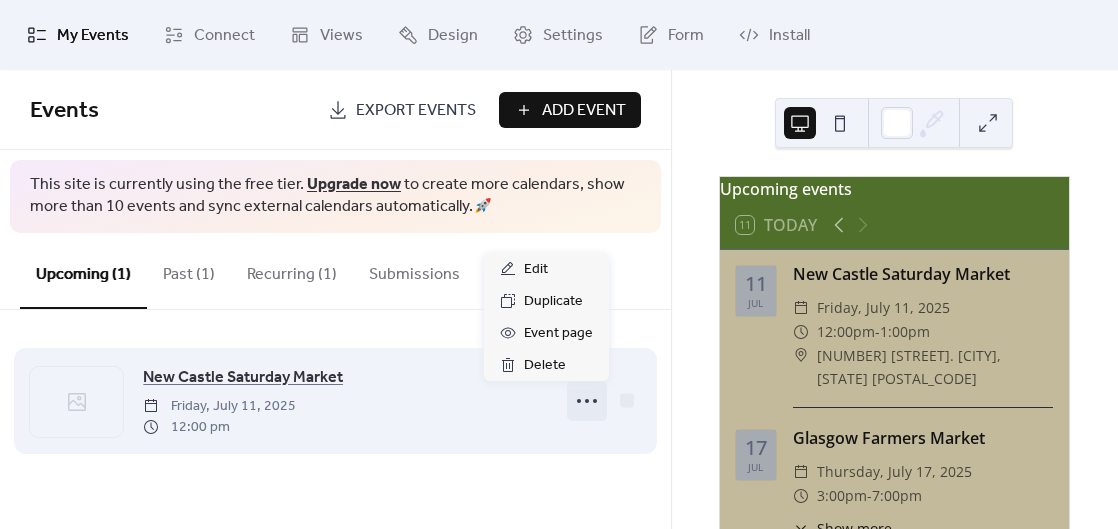 click 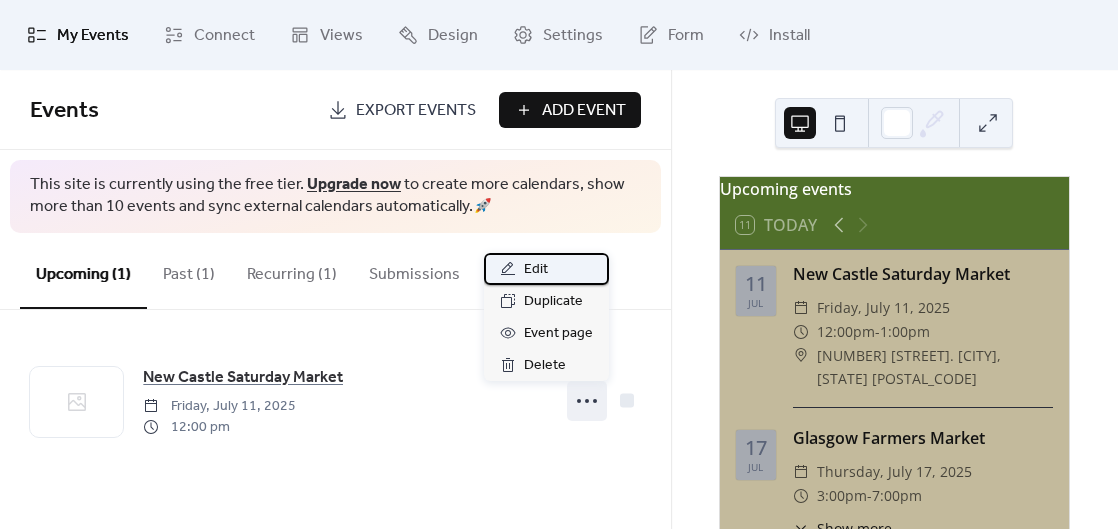 click on "Edit" at bounding box center (546, 269) 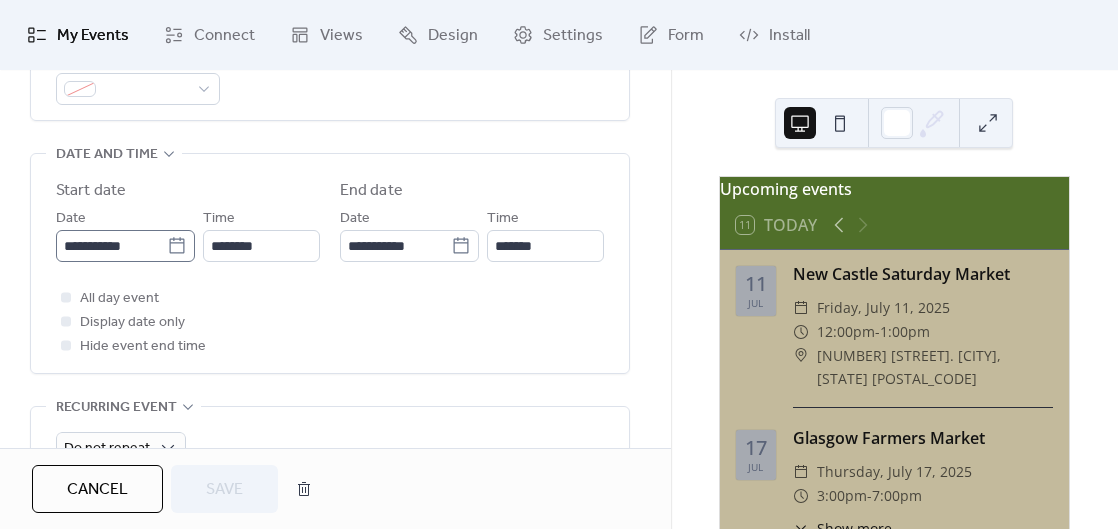 scroll, scrollTop: 616, scrollLeft: 0, axis: vertical 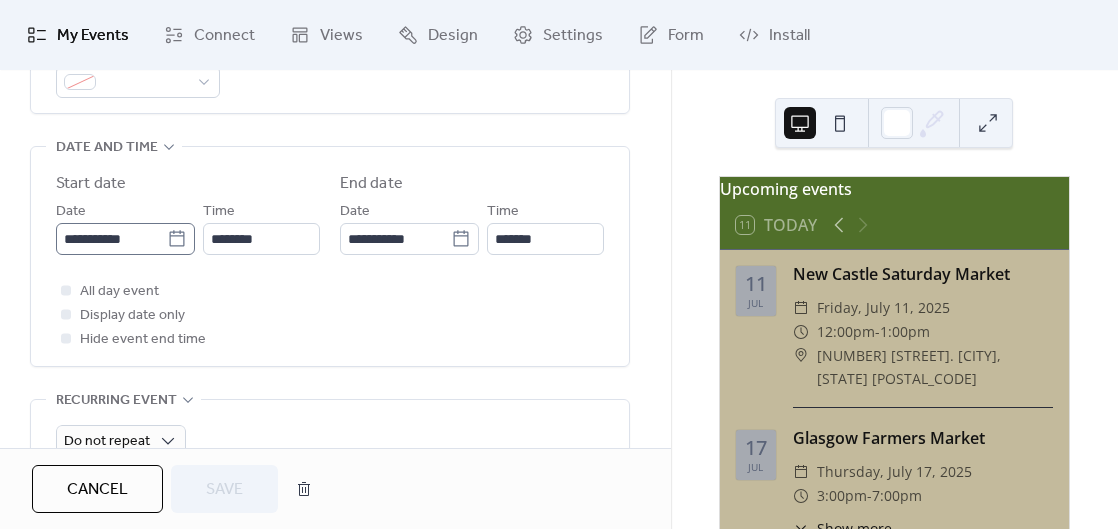 click 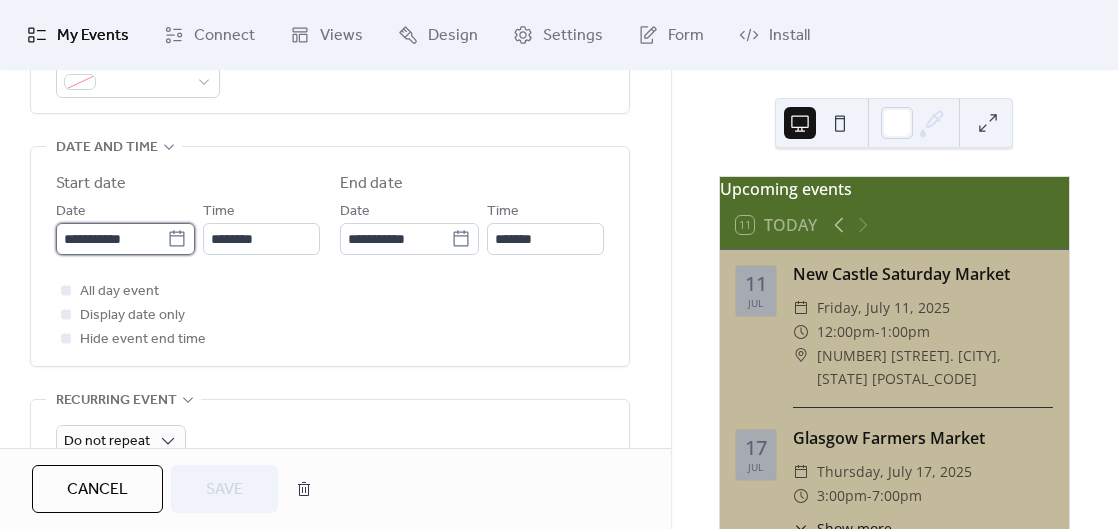 click on "**********" at bounding box center (111, 239) 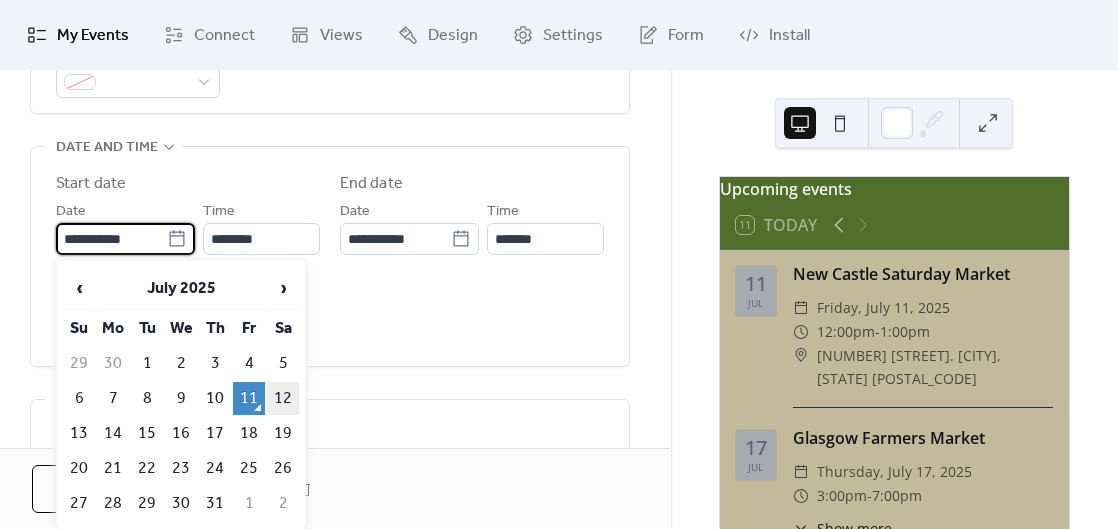 click on "12" at bounding box center (283, 398) 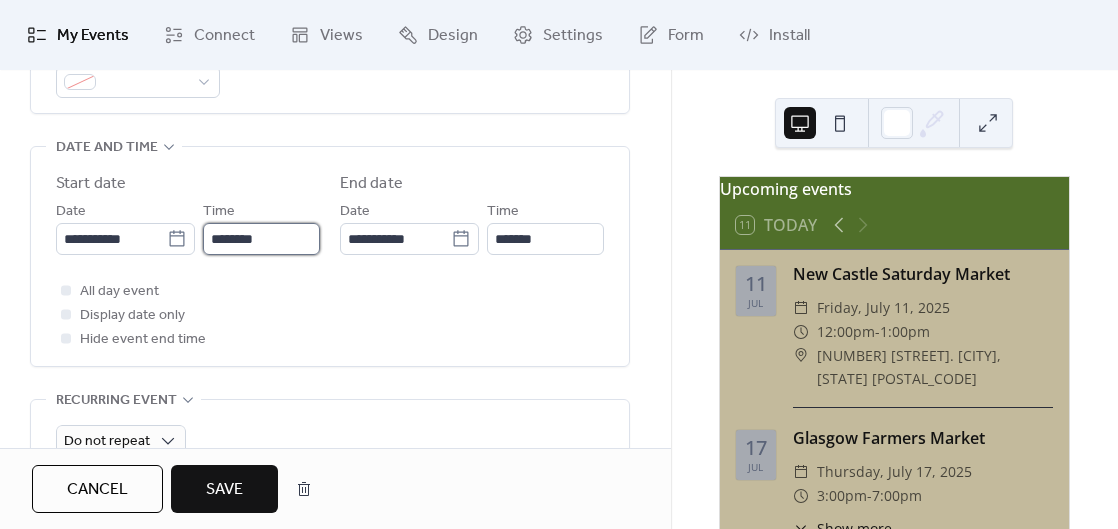 click on "********" at bounding box center [261, 239] 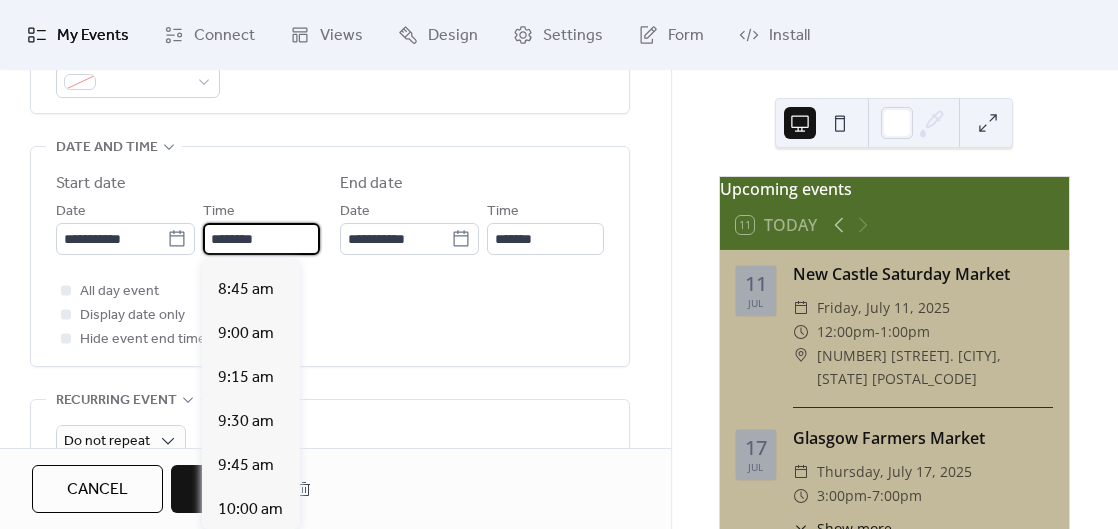 scroll, scrollTop: 1531, scrollLeft: 0, axis: vertical 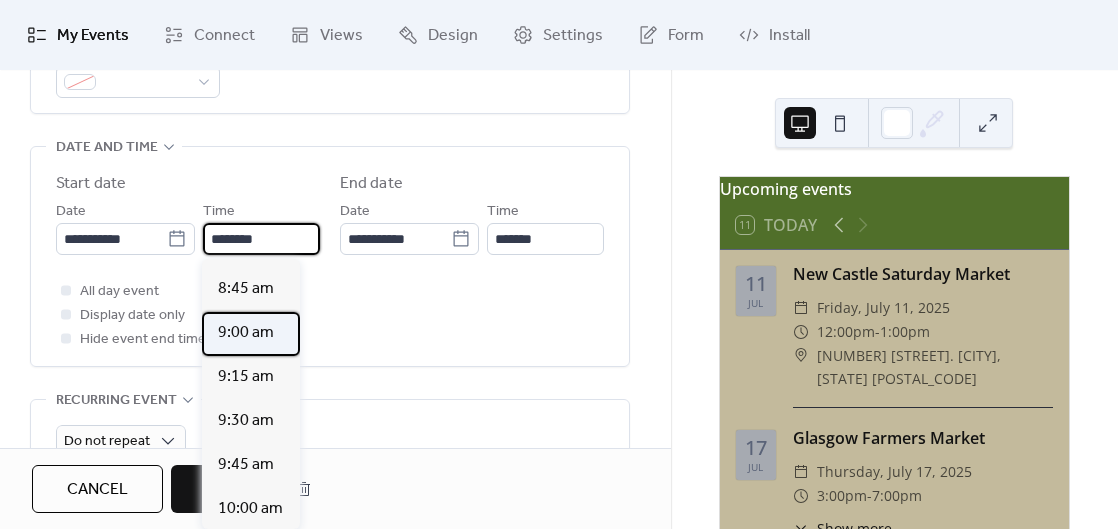 click on "9:00 am" at bounding box center [246, 333] 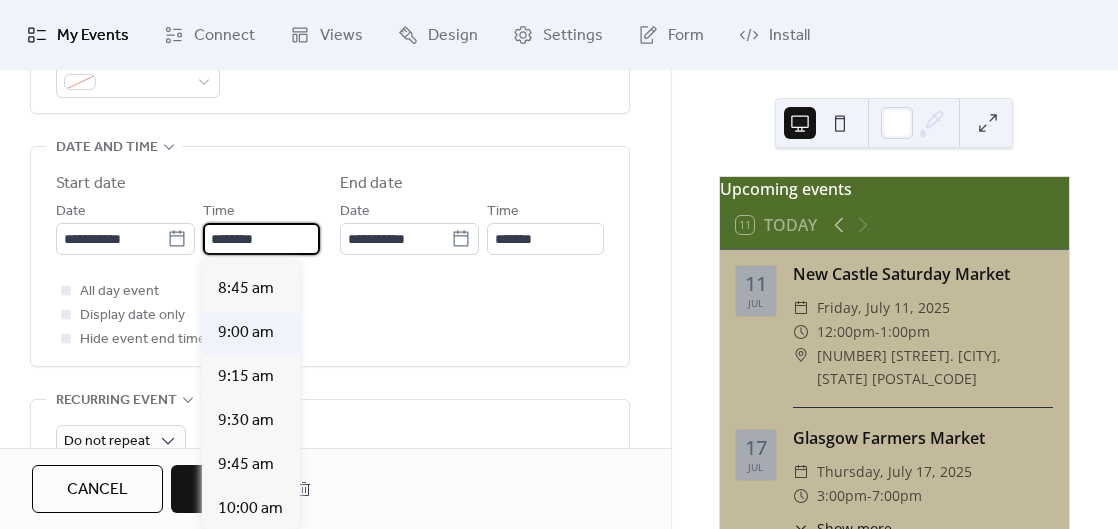 type on "*******" 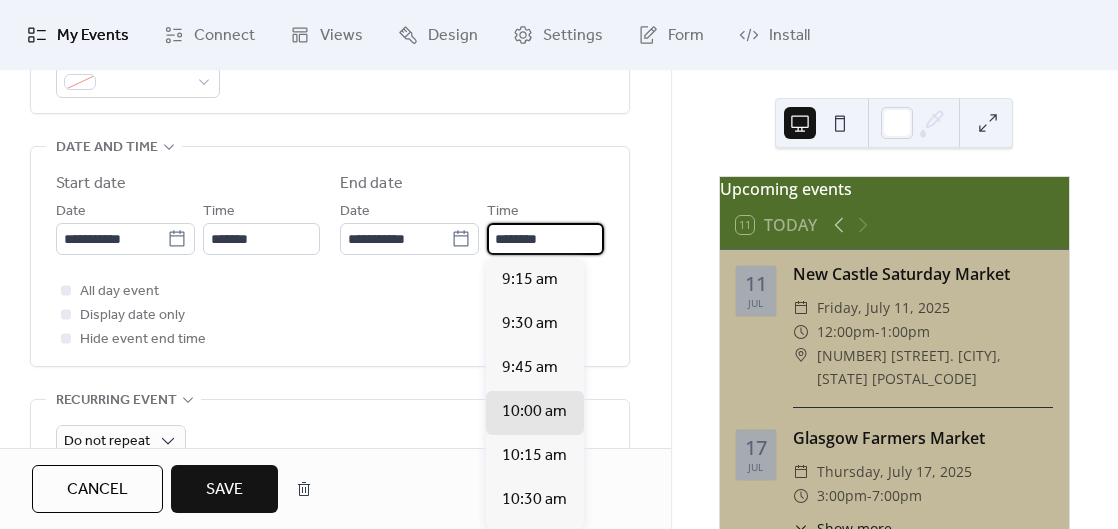 click on "********" at bounding box center [545, 239] 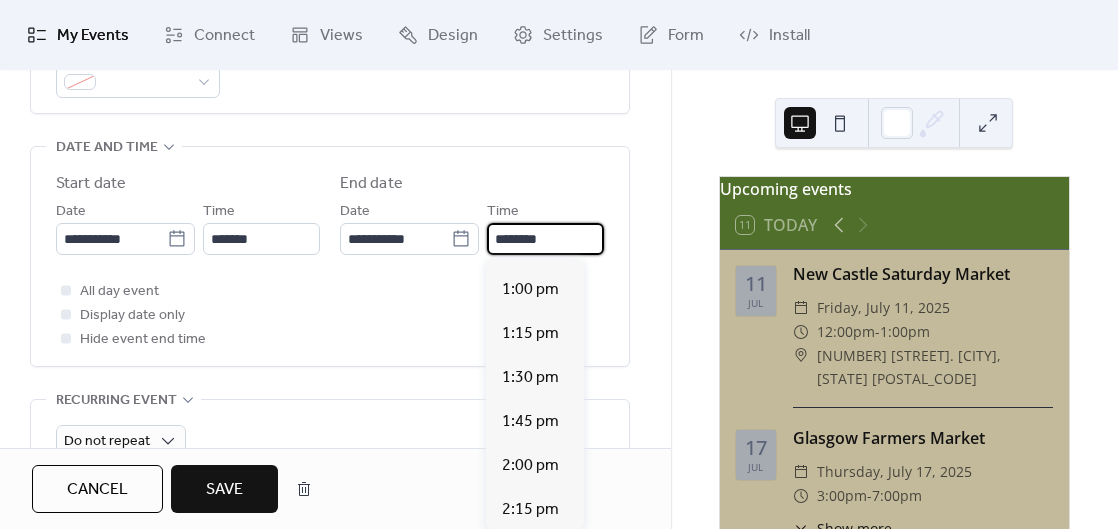scroll, scrollTop: 727, scrollLeft: 0, axis: vertical 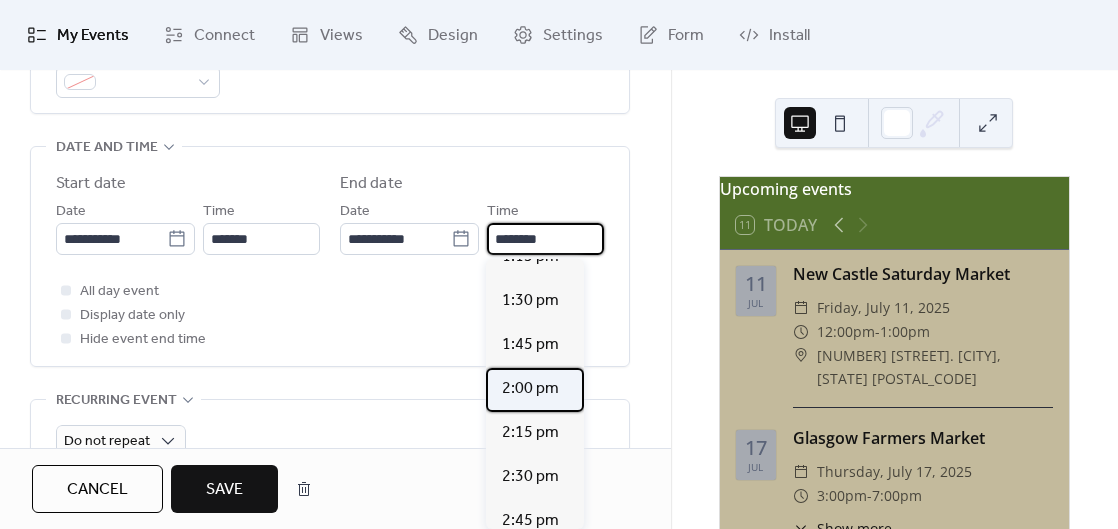 click on "2:00 pm" at bounding box center (530, 389) 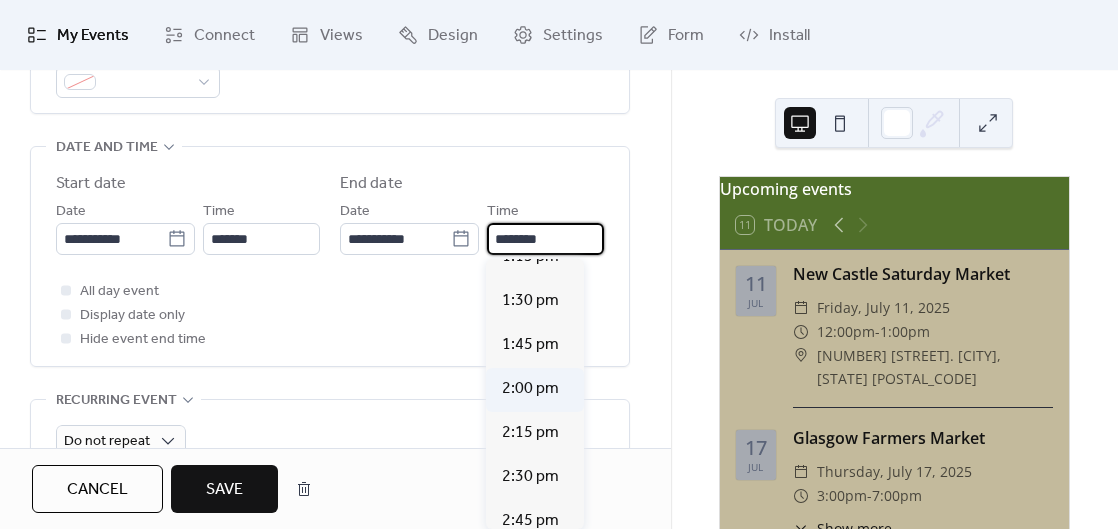 type on "*******" 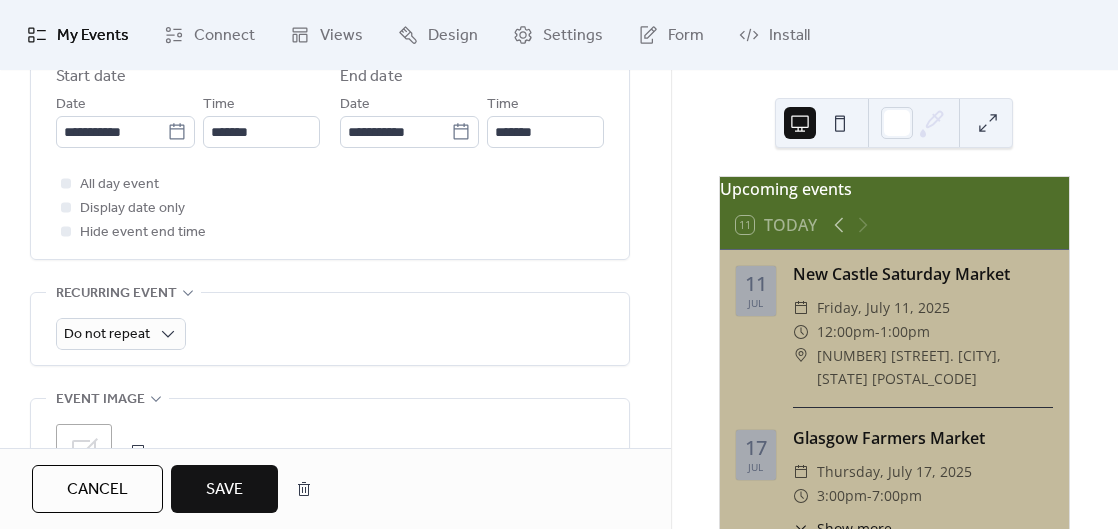 scroll, scrollTop: 724, scrollLeft: 0, axis: vertical 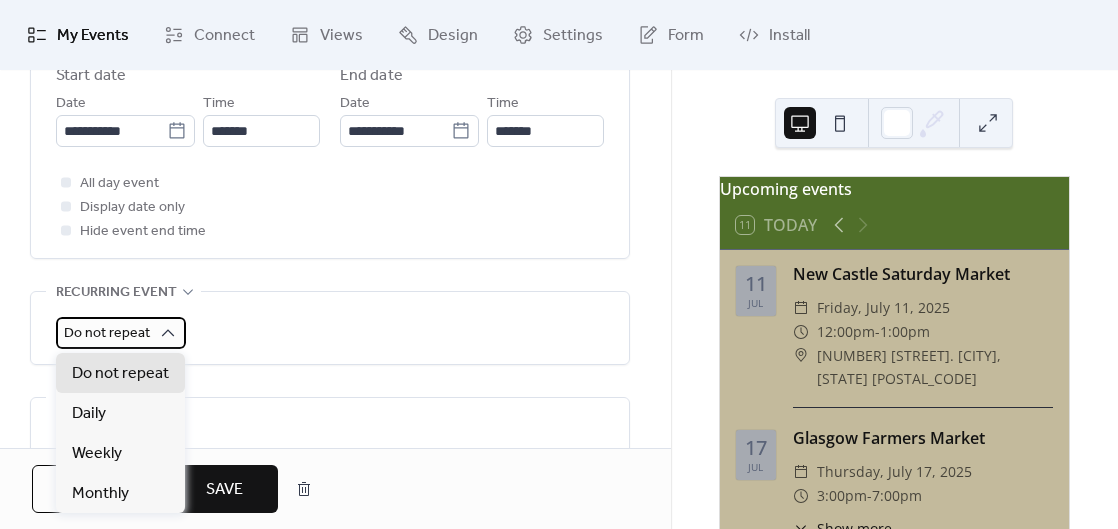 click on "Do not repeat" at bounding box center (107, 333) 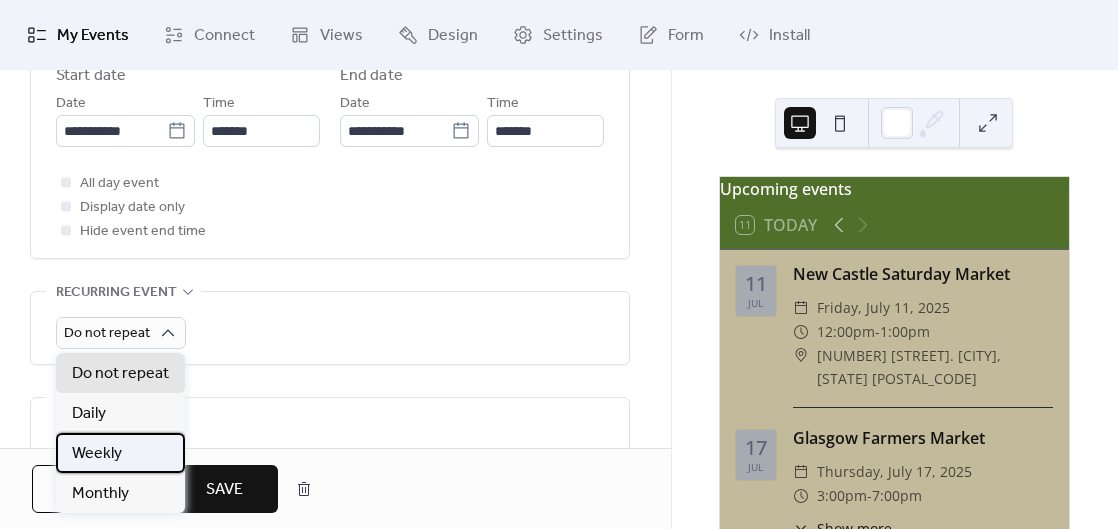 click on "Weekly" at bounding box center [120, 453] 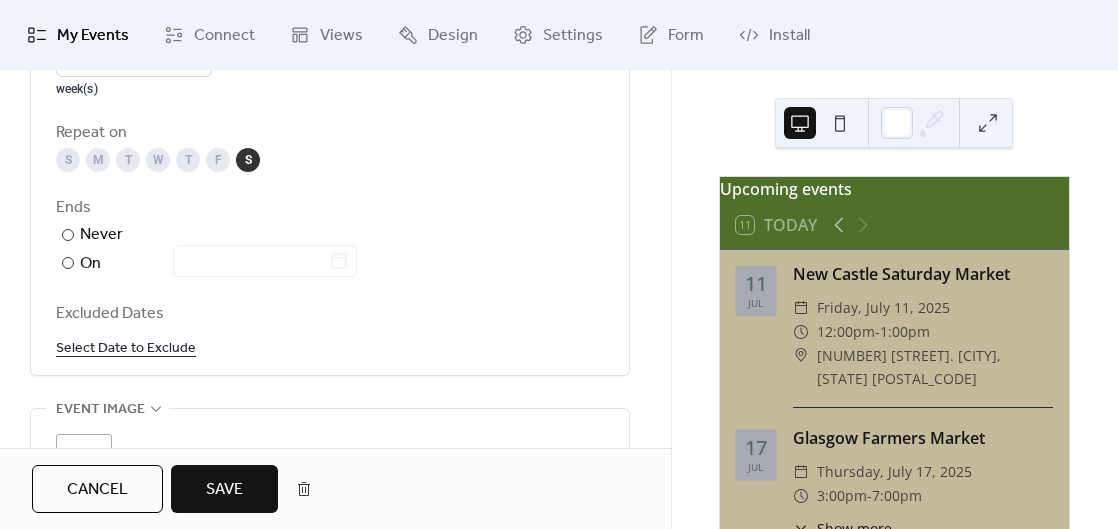 scroll, scrollTop: 1080, scrollLeft: 0, axis: vertical 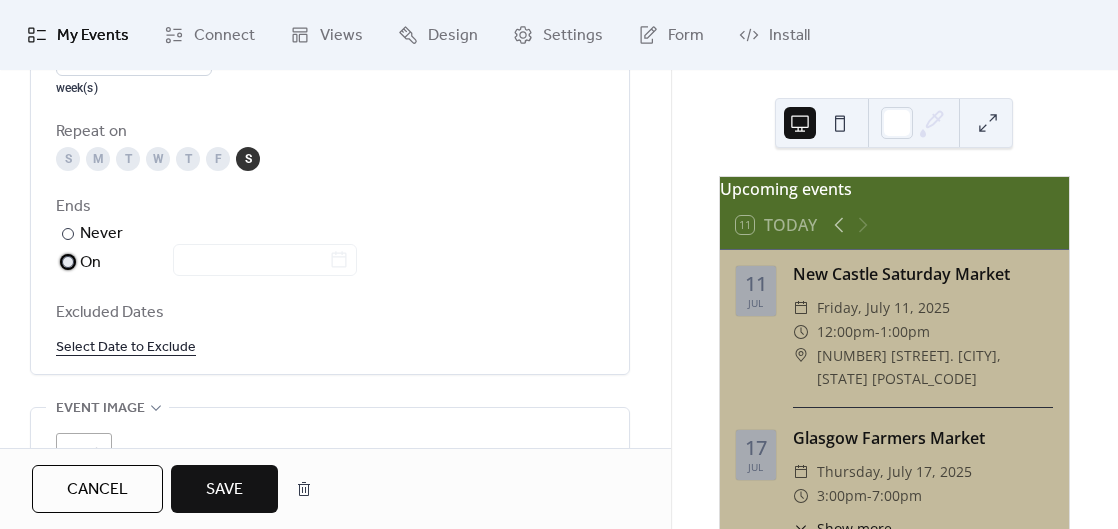 click at bounding box center (68, 262) 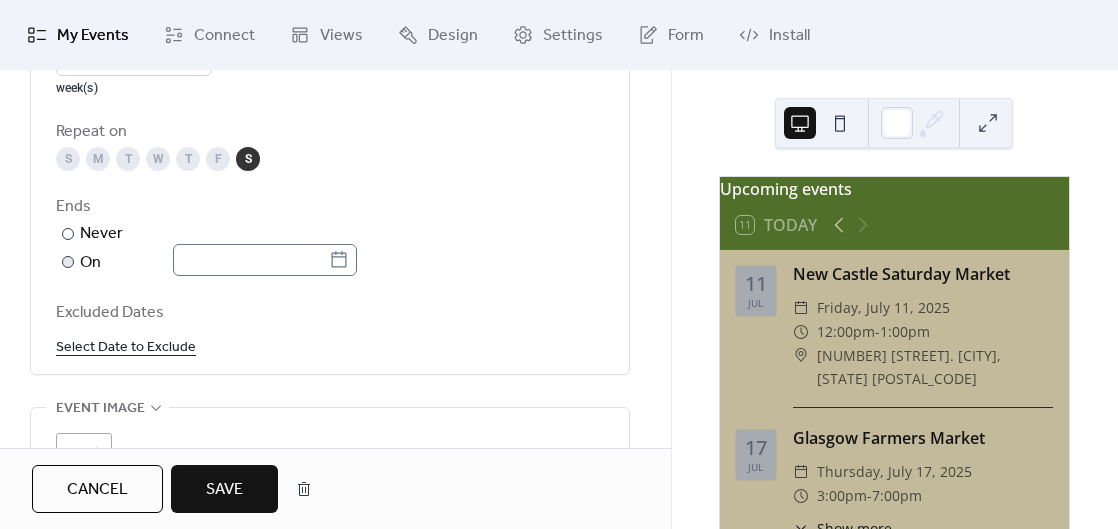 click 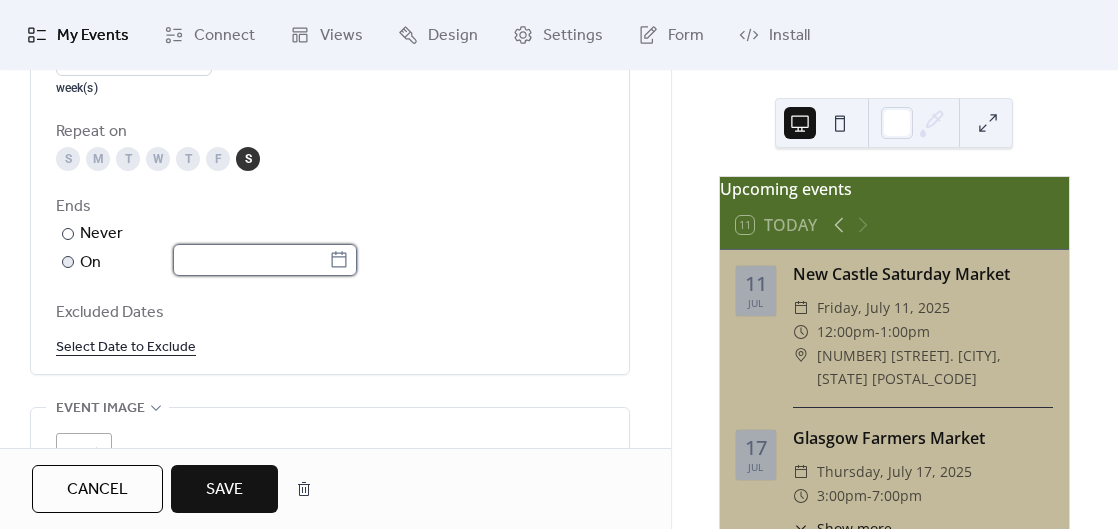 click at bounding box center (251, 260) 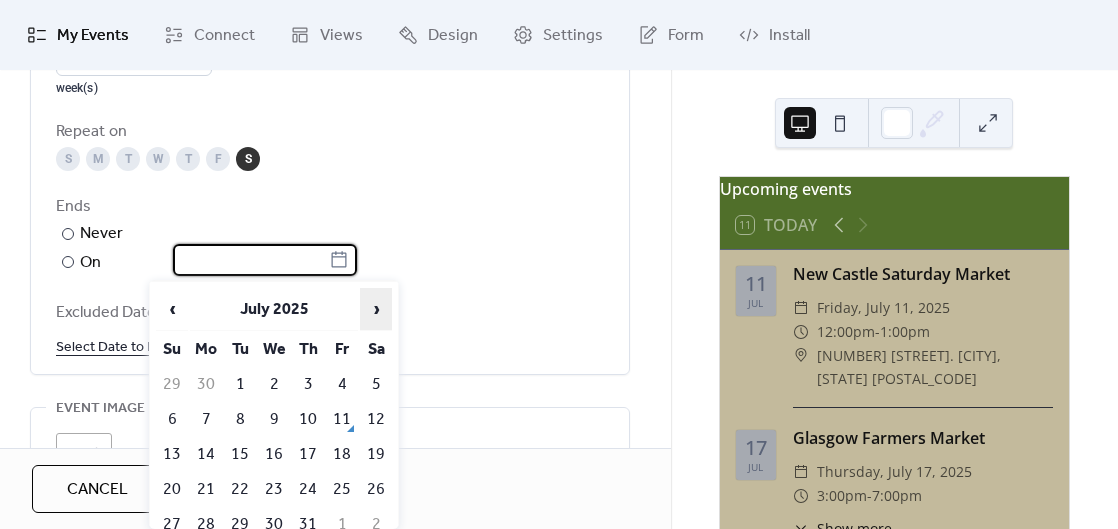 click on "›" at bounding box center (376, 309) 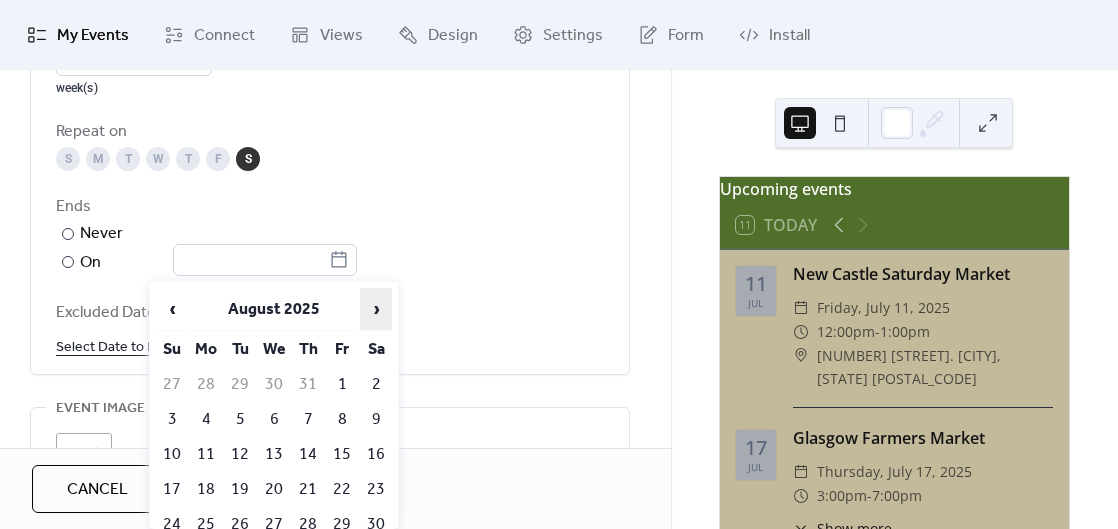 click on "›" at bounding box center (376, 309) 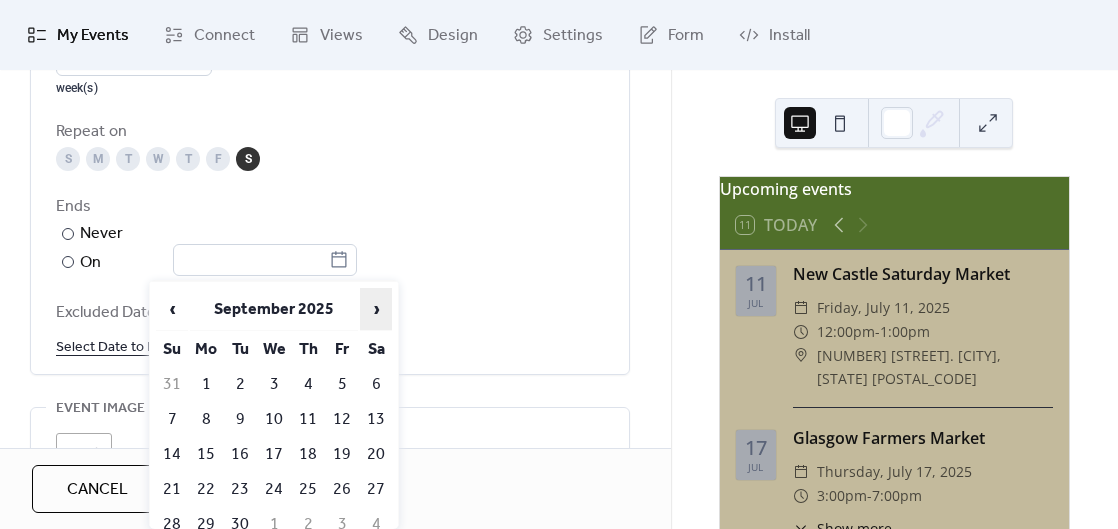 click on "›" at bounding box center (376, 309) 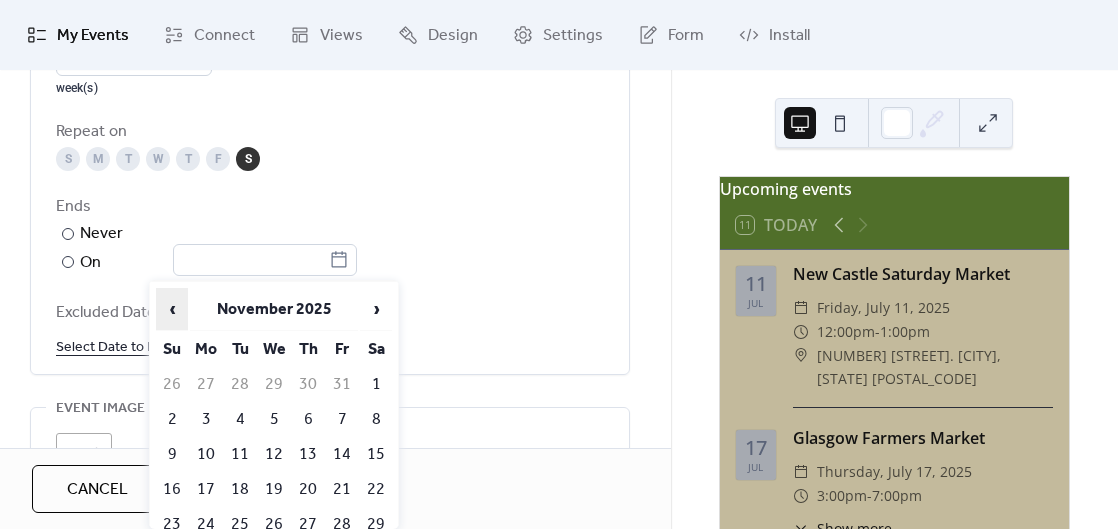 click on "‹" at bounding box center (172, 309) 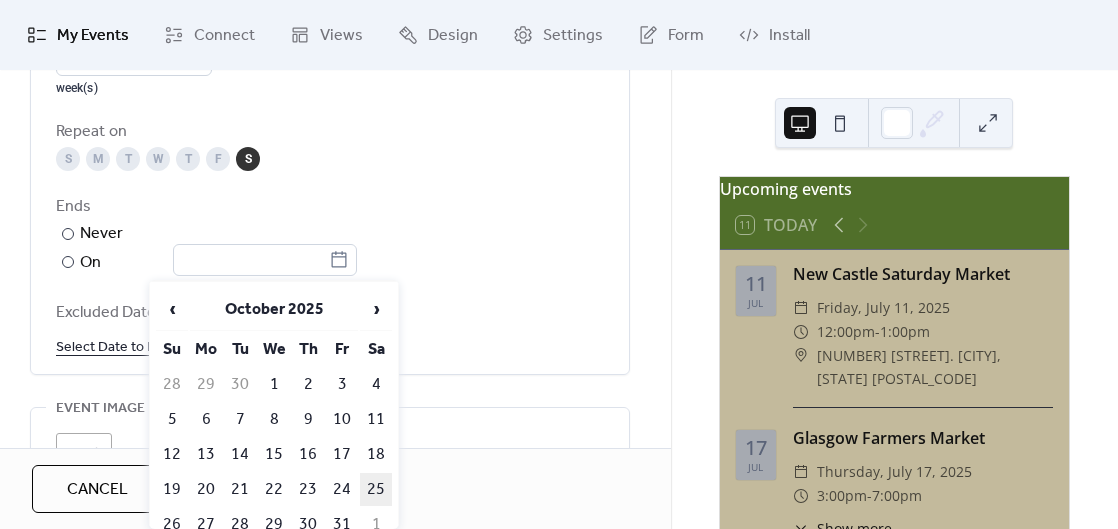 click on "25" at bounding box center [376, 489] 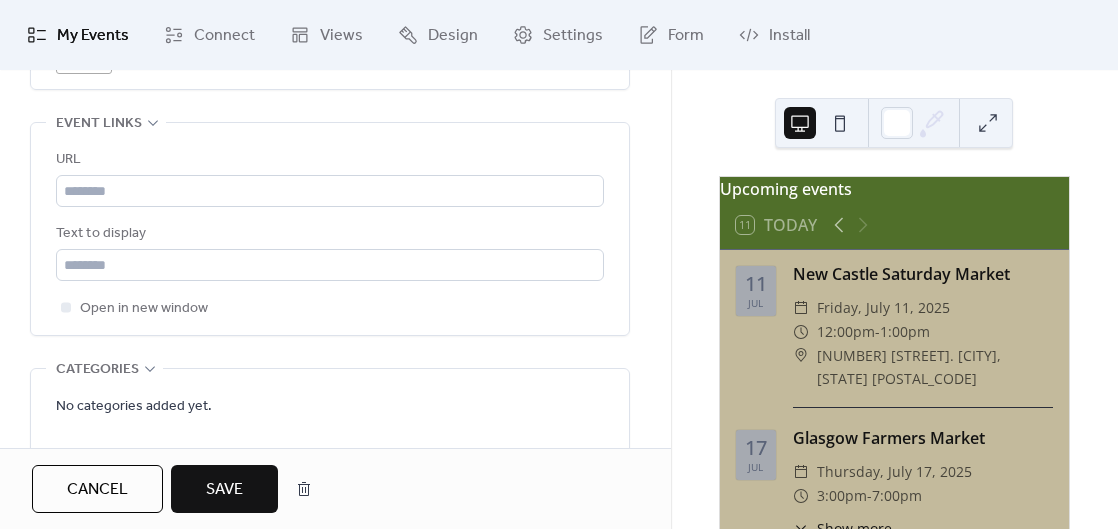 scroll, scrollTop: 1479, scrollLeft: 0, axis: vertical 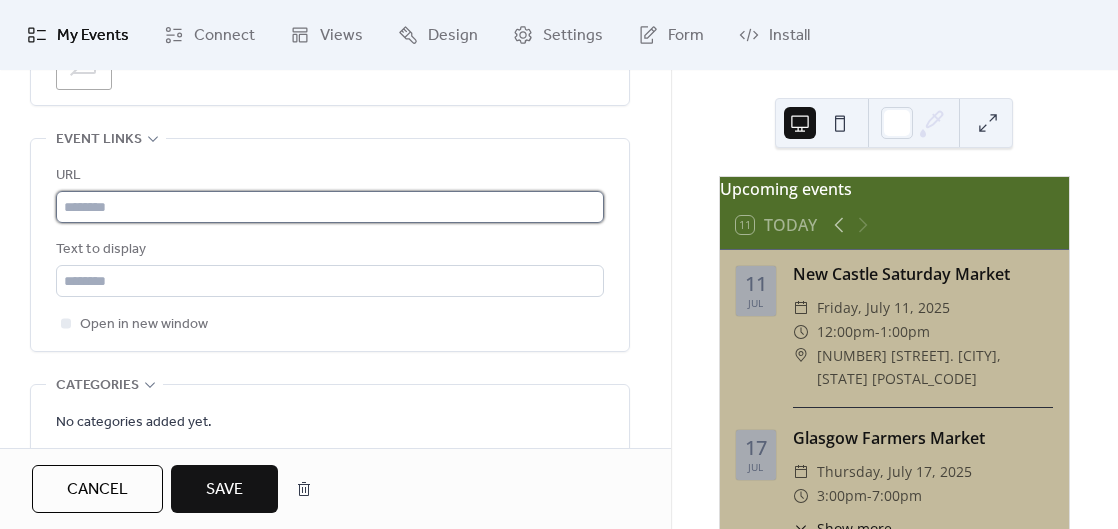 click at bounding box center (330, 207) 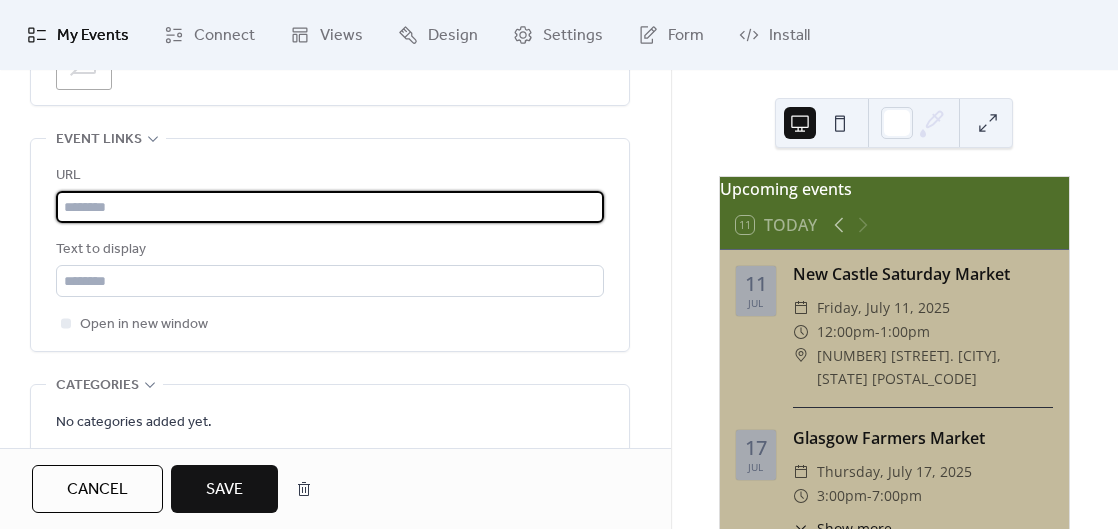 paste on "**********" 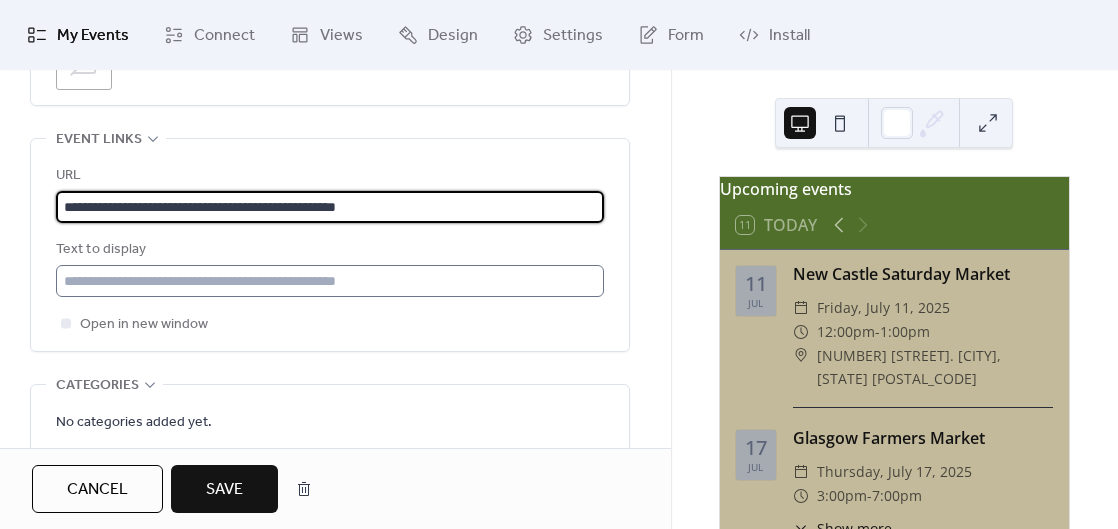 type on "**********" 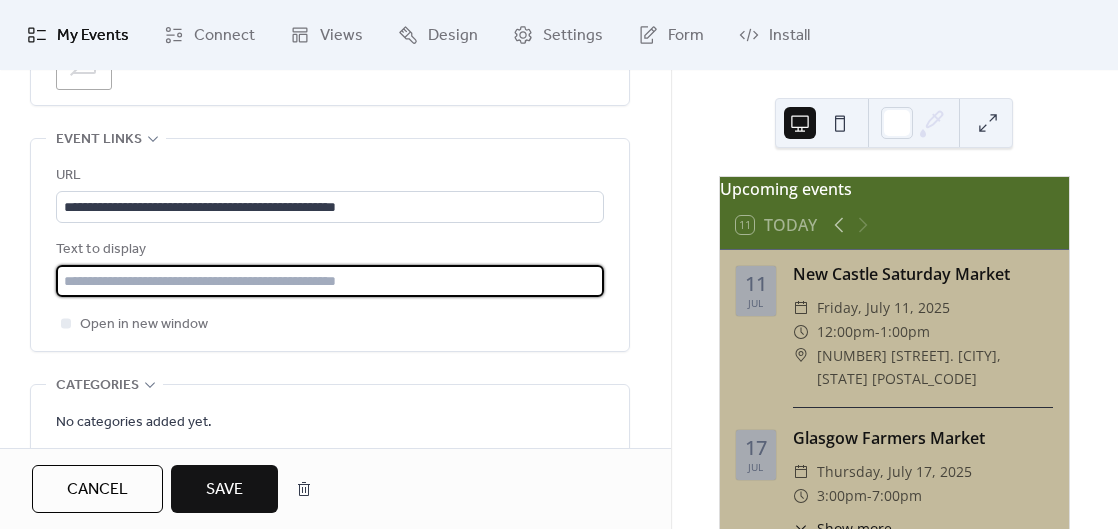 click at bounding box center [330, 281] 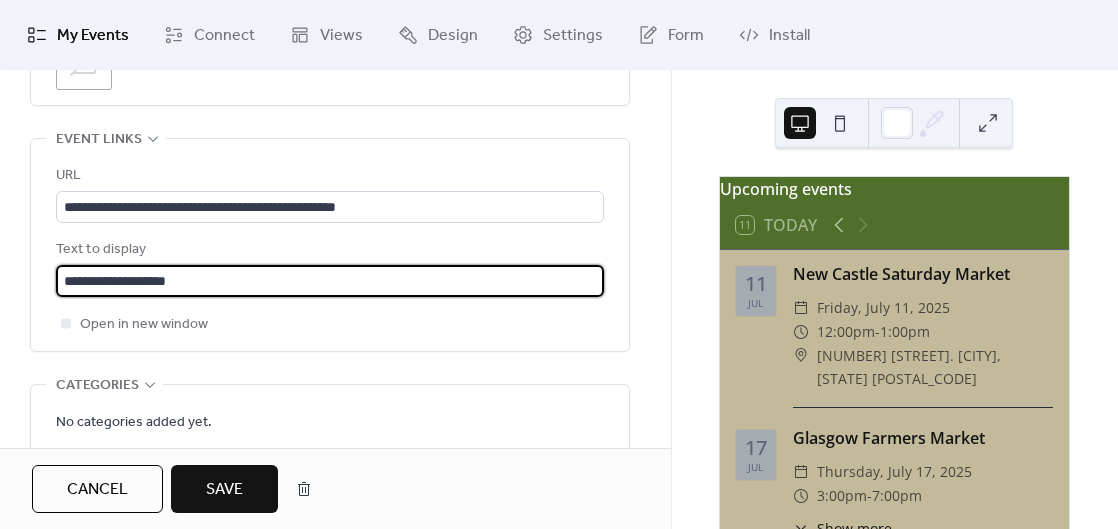 type on "**********" 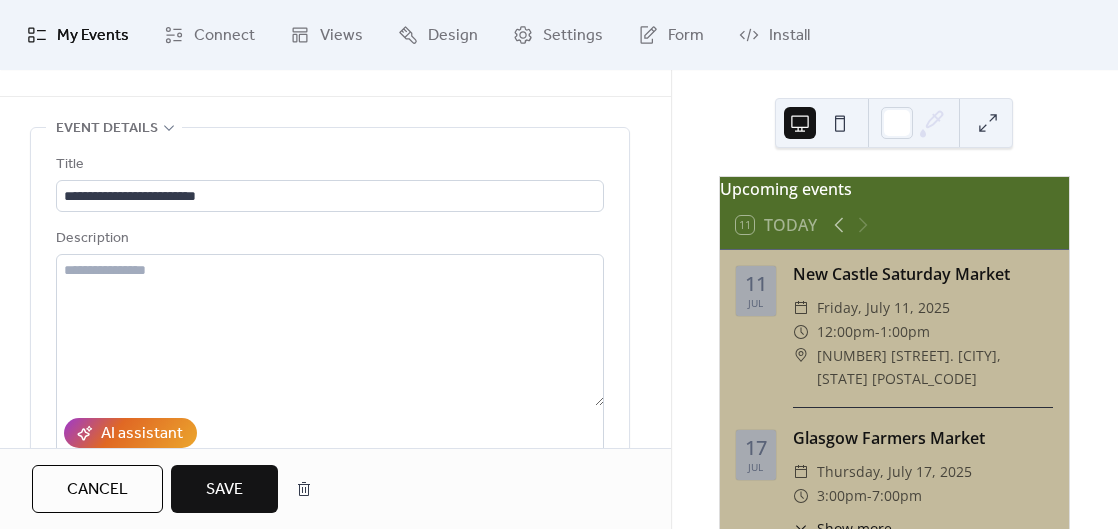 scroll, scrollTop: 0, scrollLeft: 0, axis: both 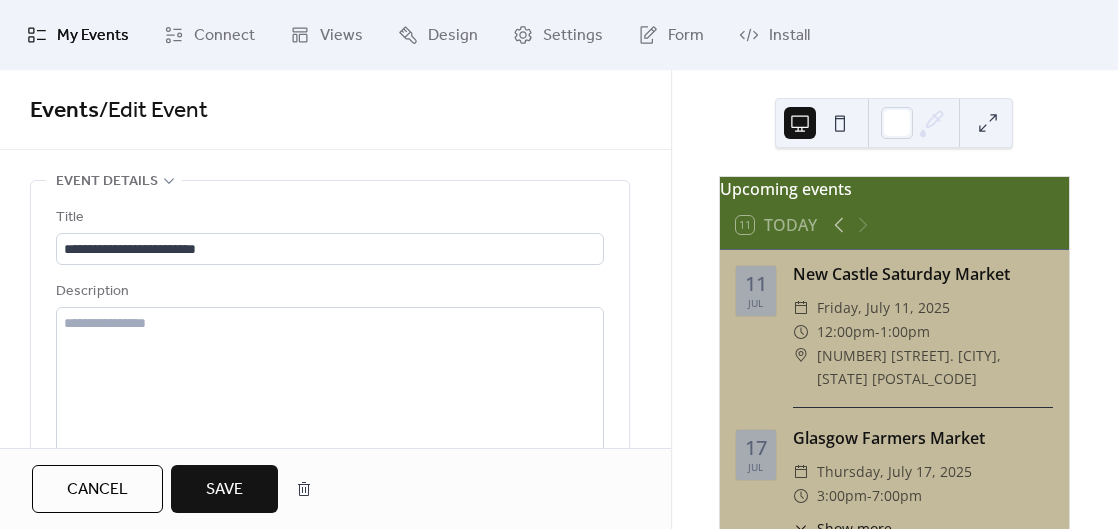 click on "Save" at bounding box center (224, 490) 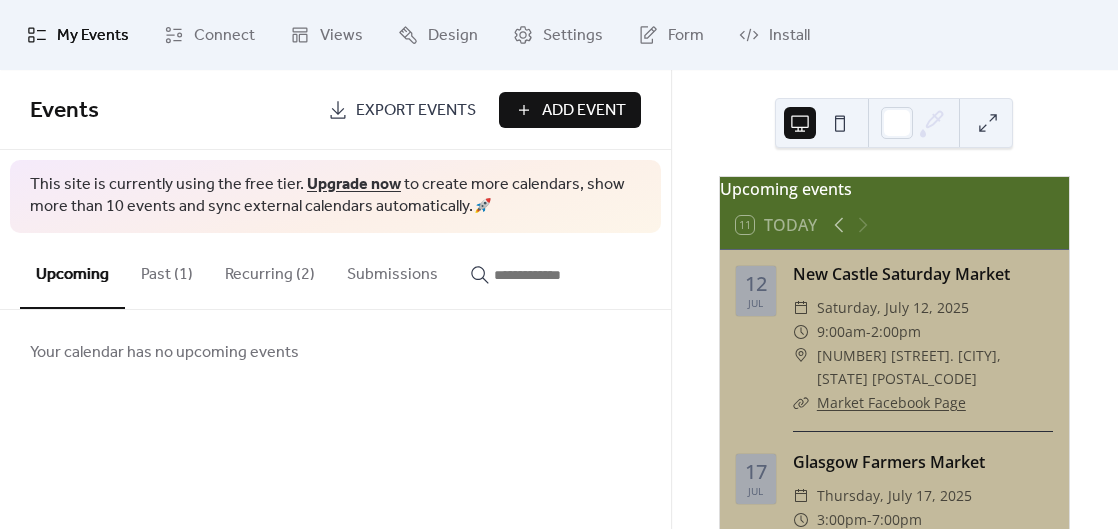 click on "Recurring  (2)" at bounding box center (270, 270) 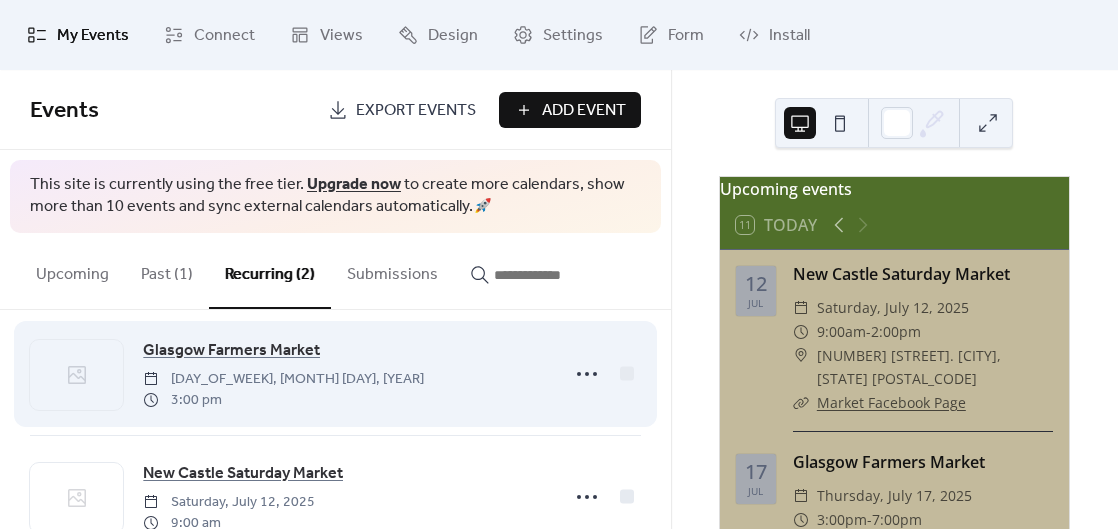 scroll, scrollTop: 29, scrollLeft: 0, axis: vertical 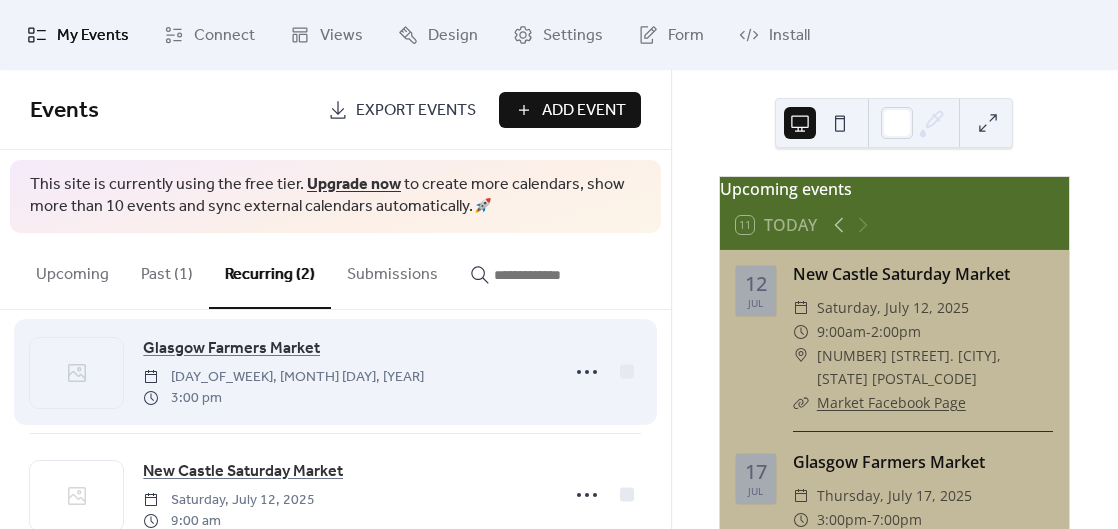 click on "[DAY_OF_WEEK], [MONTH] [DAY], [YEAR]" at bounding box center (283, 377) 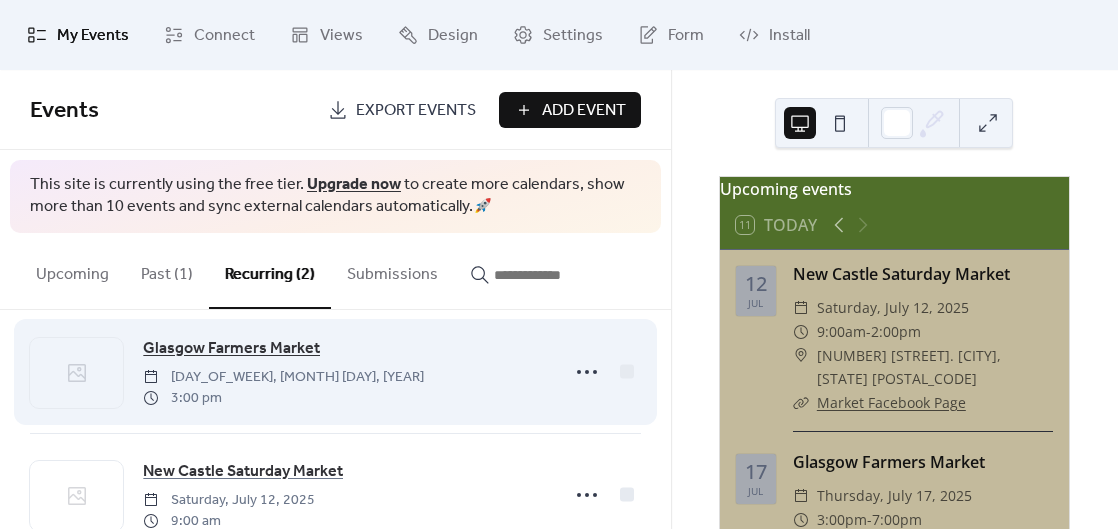 click on "Glasgow Farmers Market" at bounding box center [231, 349] 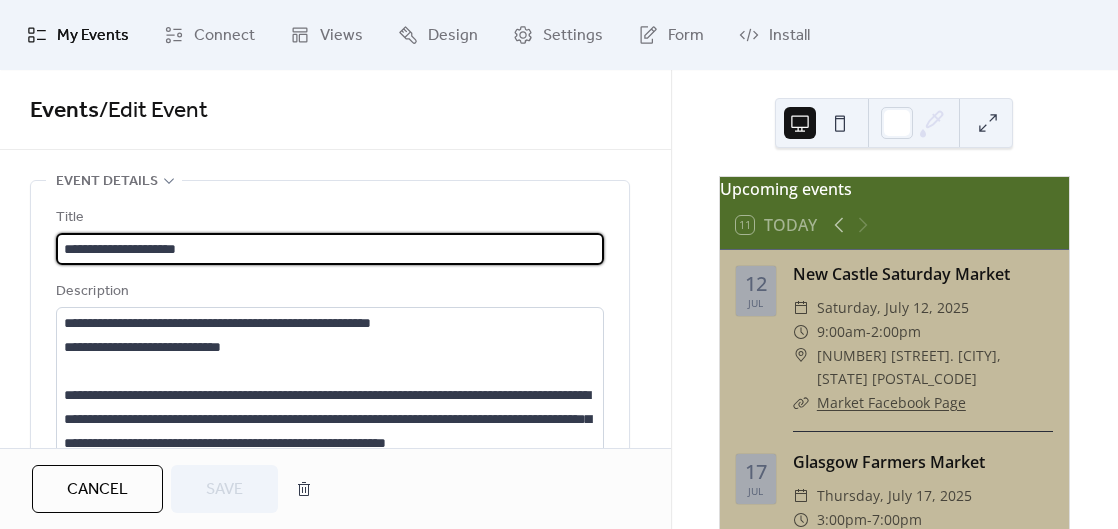 type on "**********" 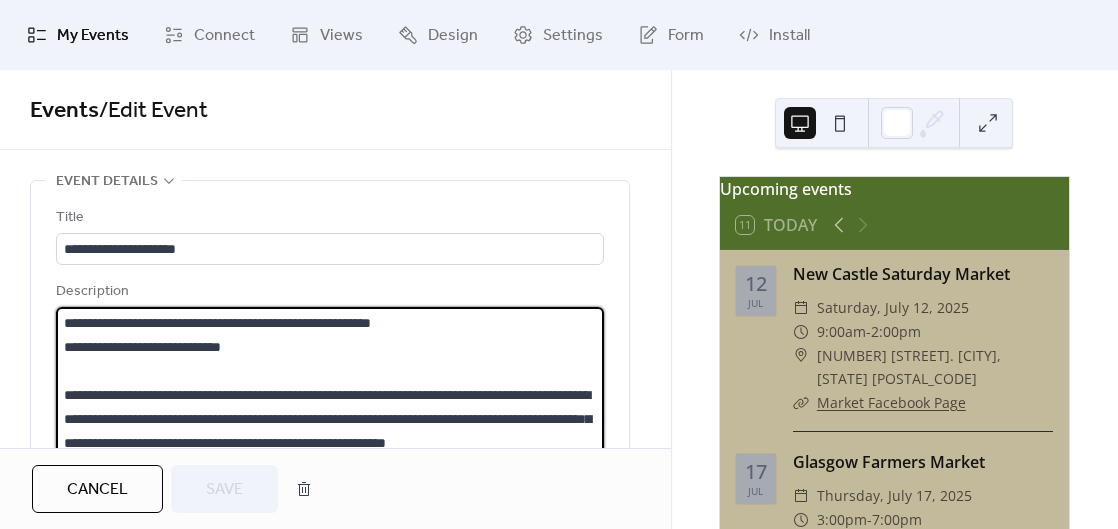 scroll, scrollTop: 24, scrollLeft: 0, axis: vertical 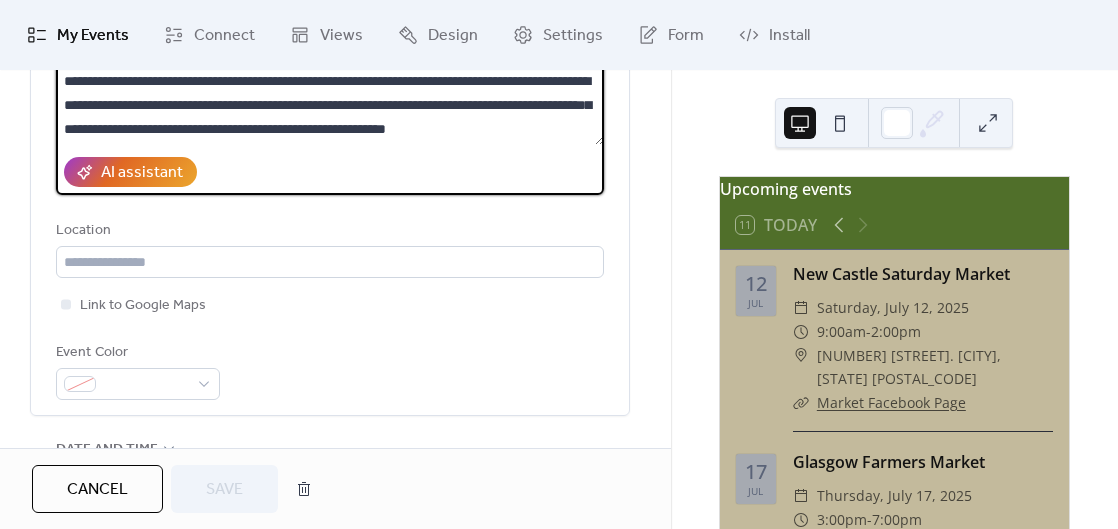 drag, startPoint x: 70, startPoint y: 317, endPoint x: 263, endPoint y: 133, distance: 266.6552 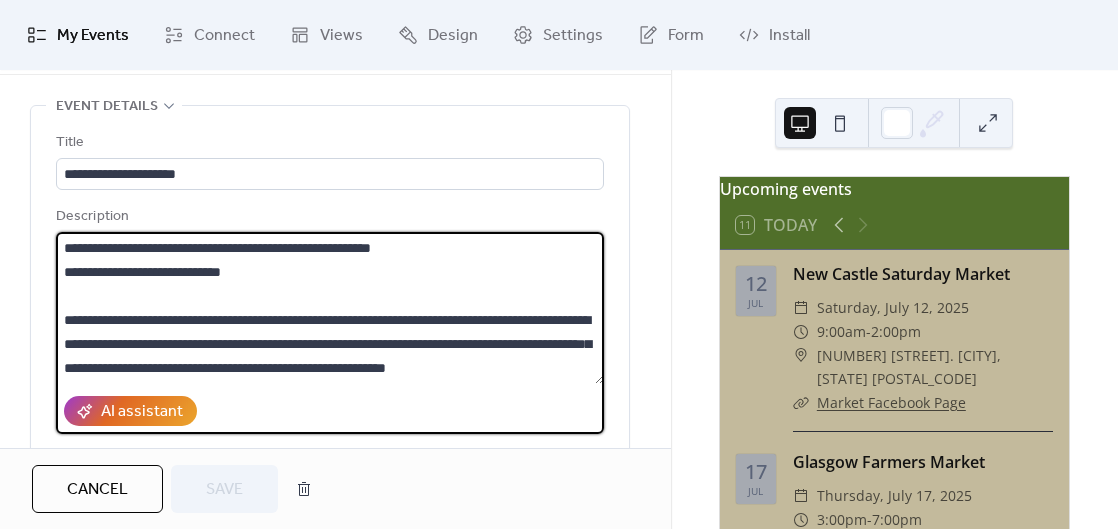scroll, scrollTop: 0, scrollLeft: 0, axis: both 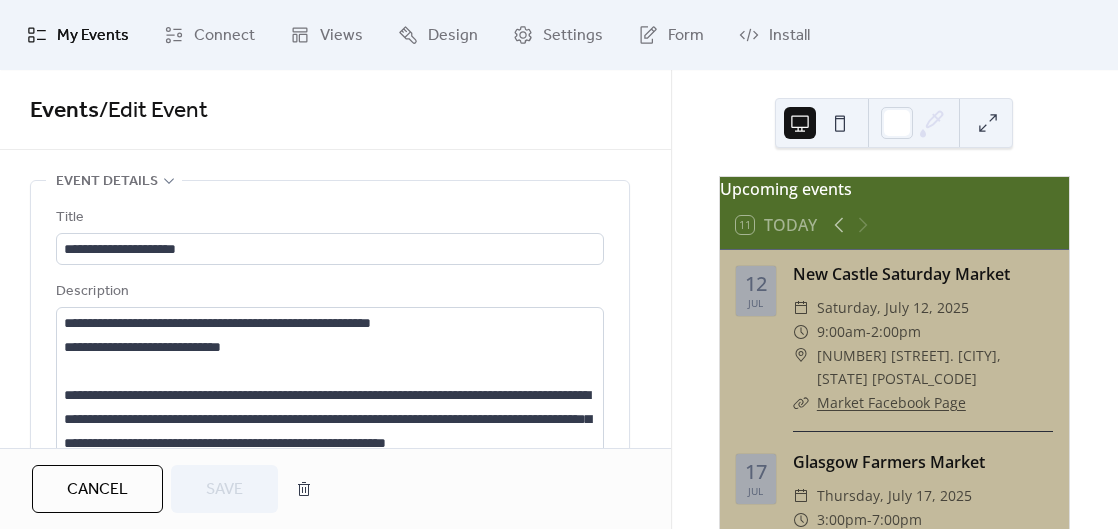 click on "My Events" at bounding box center (93, 36) 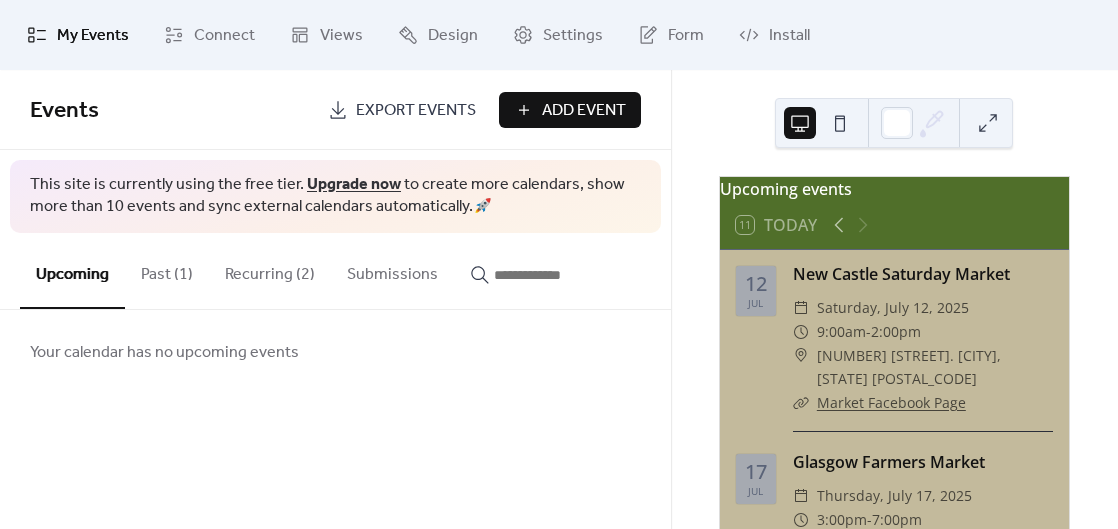 click on "Recurring  (2)" at bounding box center (270, 270) 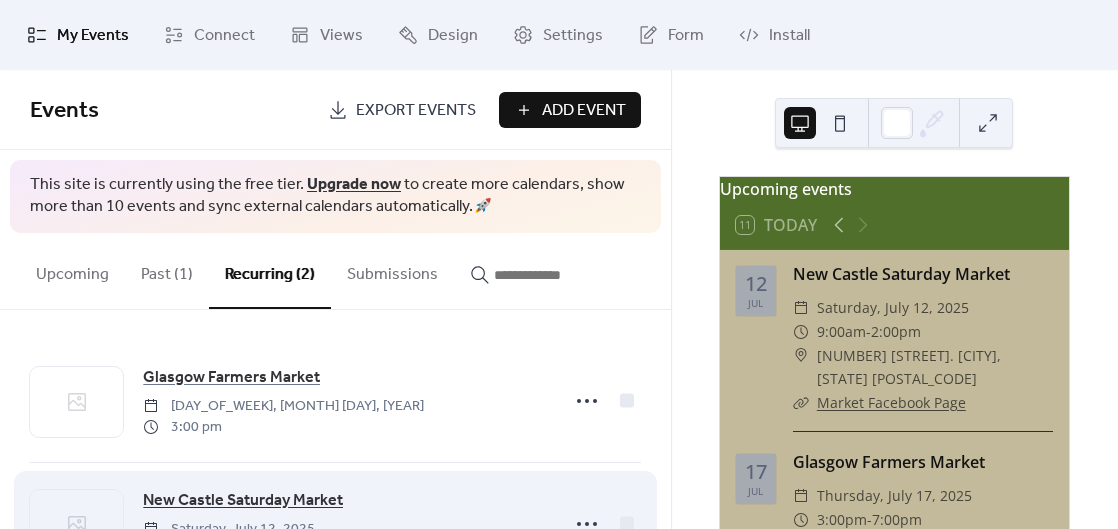 click on "New Castle Saturday Market" at bounding box center [243, 501] 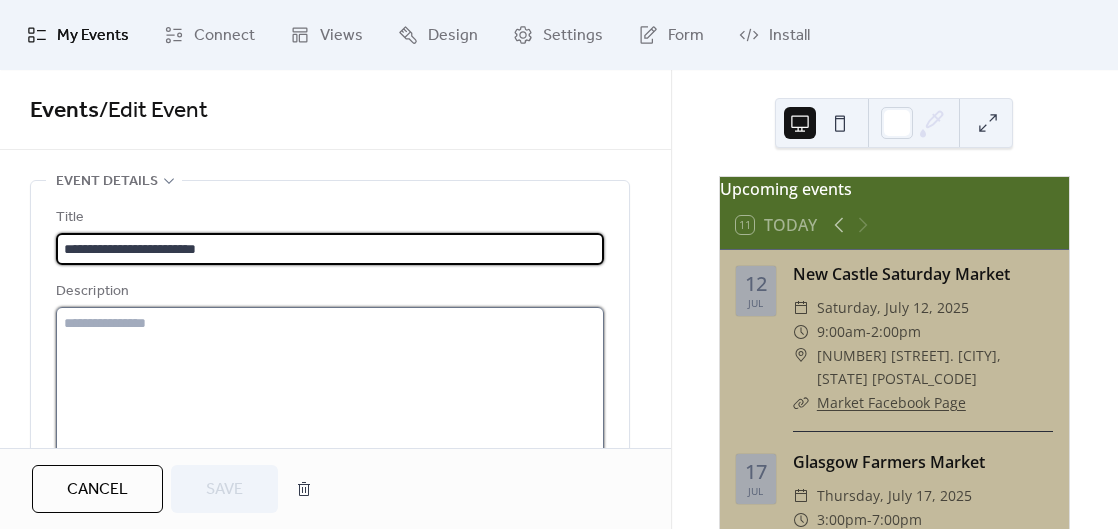 click at bounding box center [330, 383] 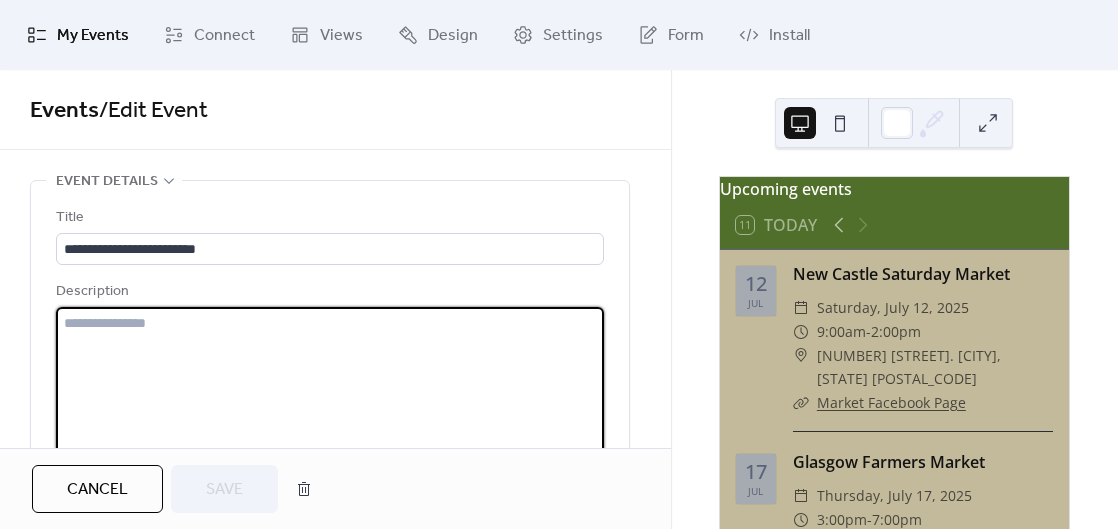 paste on "**********" 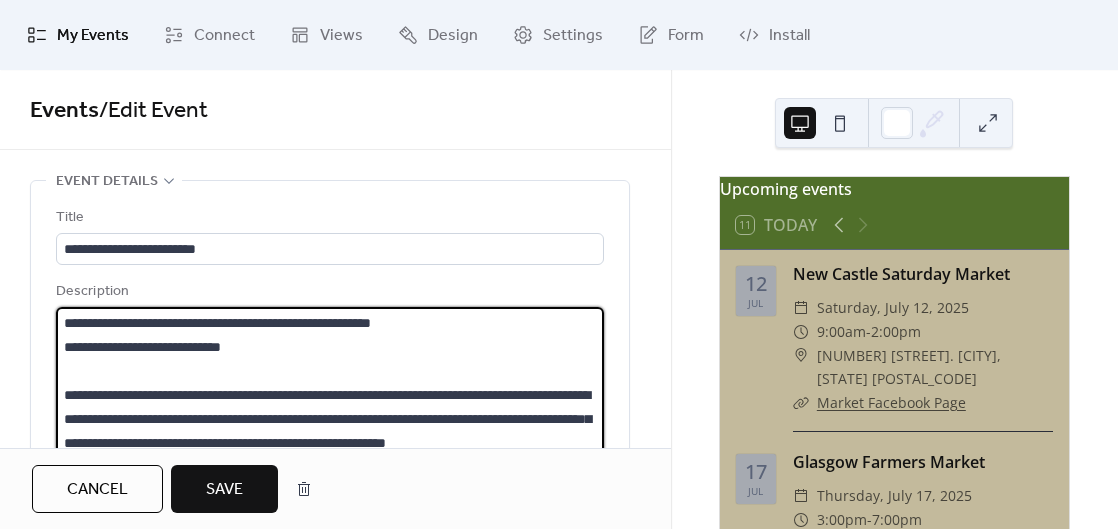 scroll, scrollTop: 21, scrollLeft: 0, axis: vertical 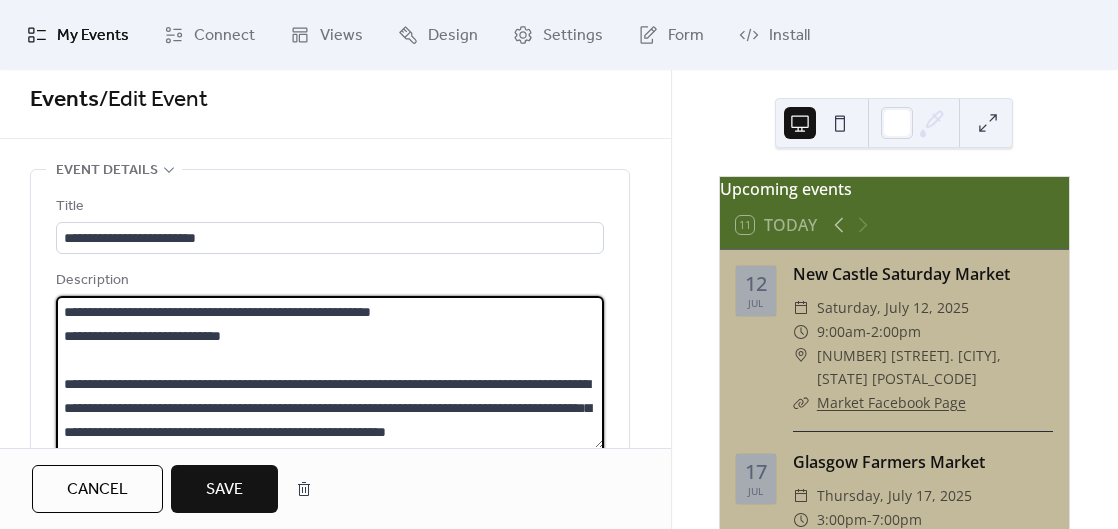 drag, startPoint x: 187, startPoint y: 336, endPoint x: 137, endPoint y: 340, distance: 50.159744 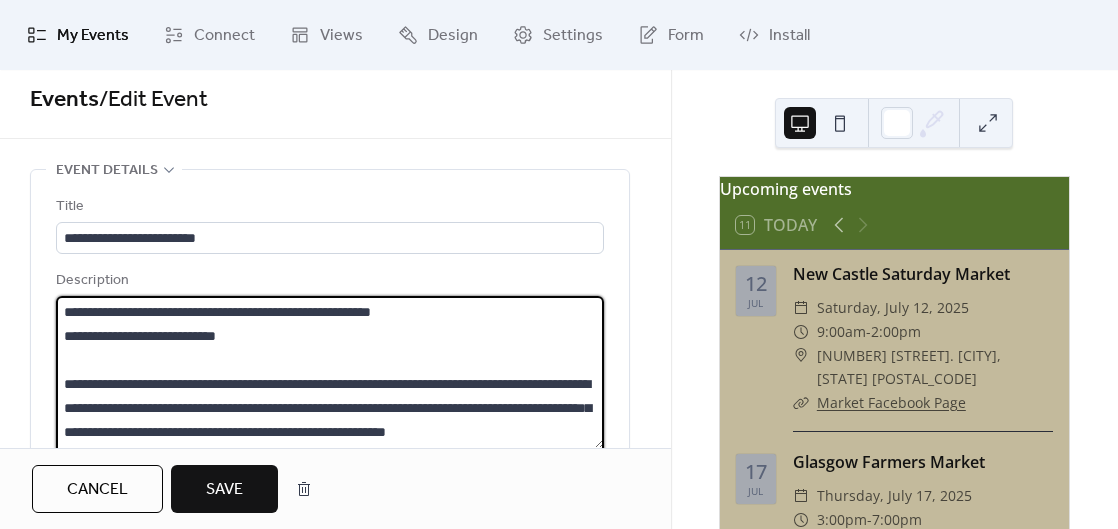 click on "**********" at bounding box center (330, 372) 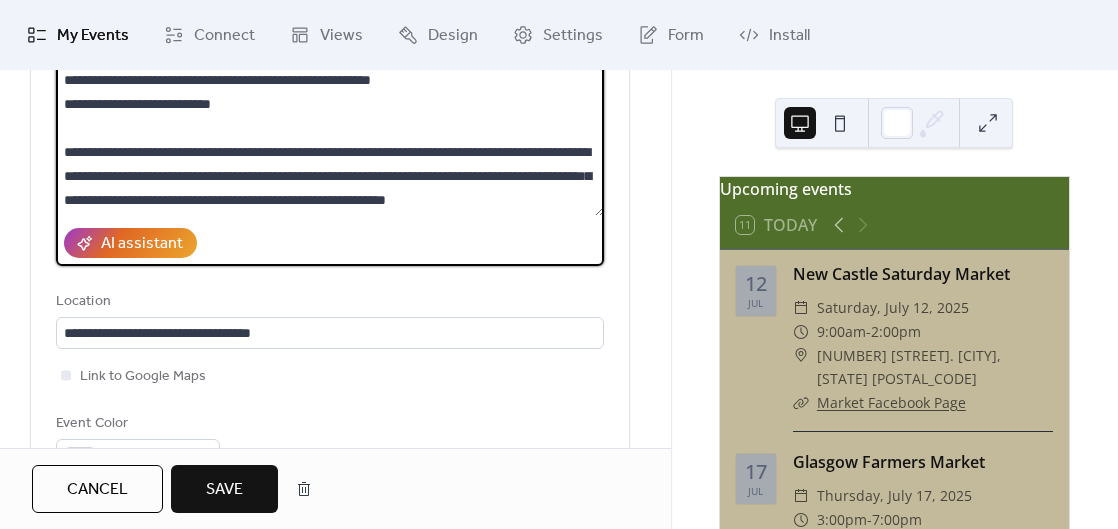 scroll, scrollTop: 256, scrollLeft: 0, axis: vertical 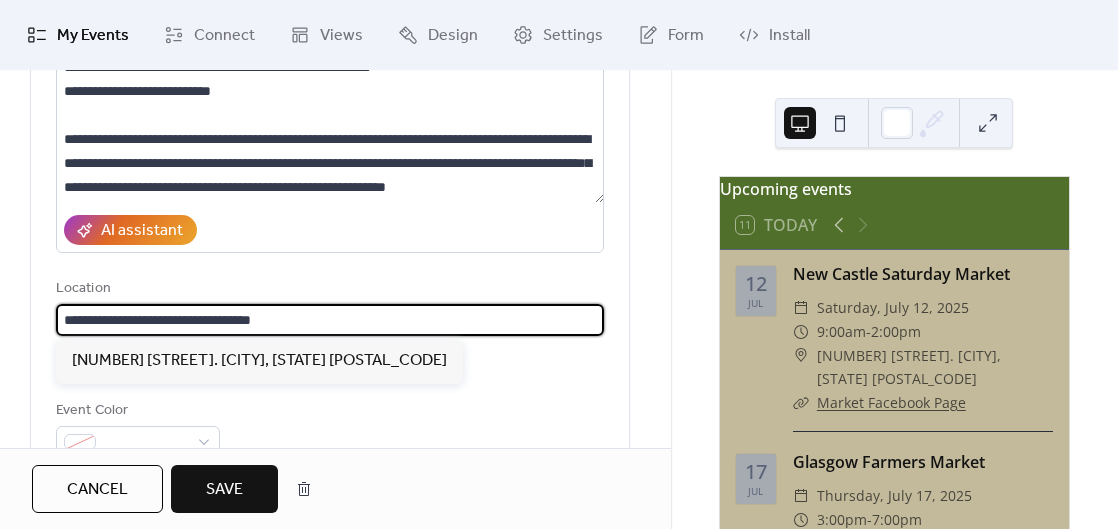 drag, startPoint x: 315, startPoint y: 326, endPoint x: 13, endPoint y: 331, distance: 302.04138 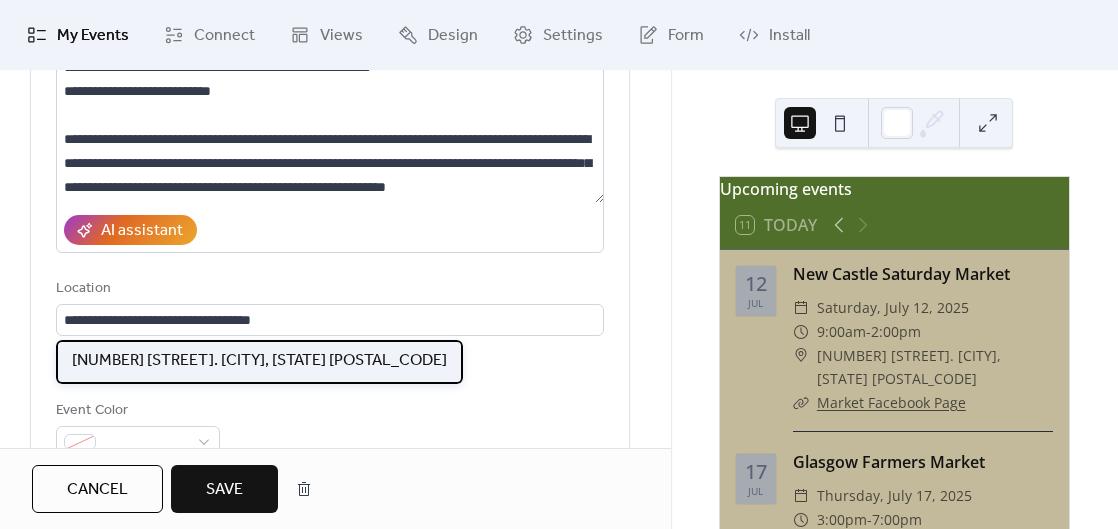 click on "[NUMBER] [STREET]. [CITY], [STATE] [POSTAL_CODE]" at bounding box center [259, 361] 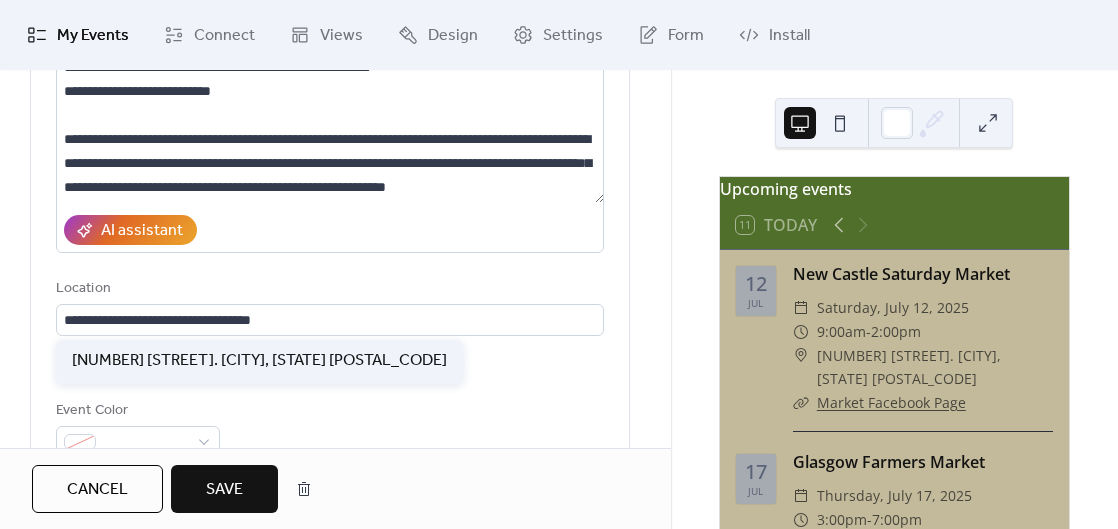 scroll, scrollTop: 0, scrollLeft: 0, axis: both 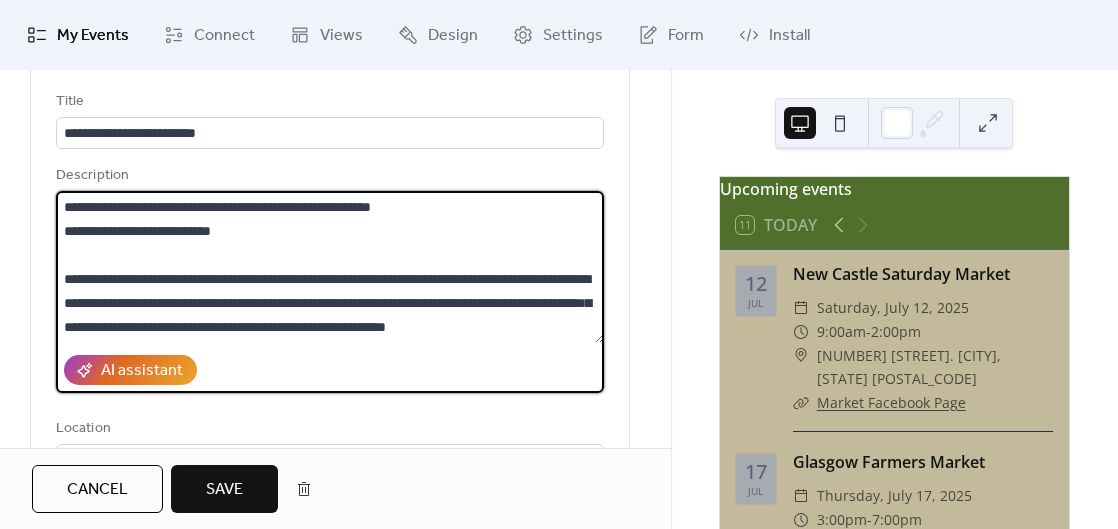 drag, startPoint x: 480, startPoint y: 198, endPoint x: 153, endPoint y: 206, distance: 327.09784 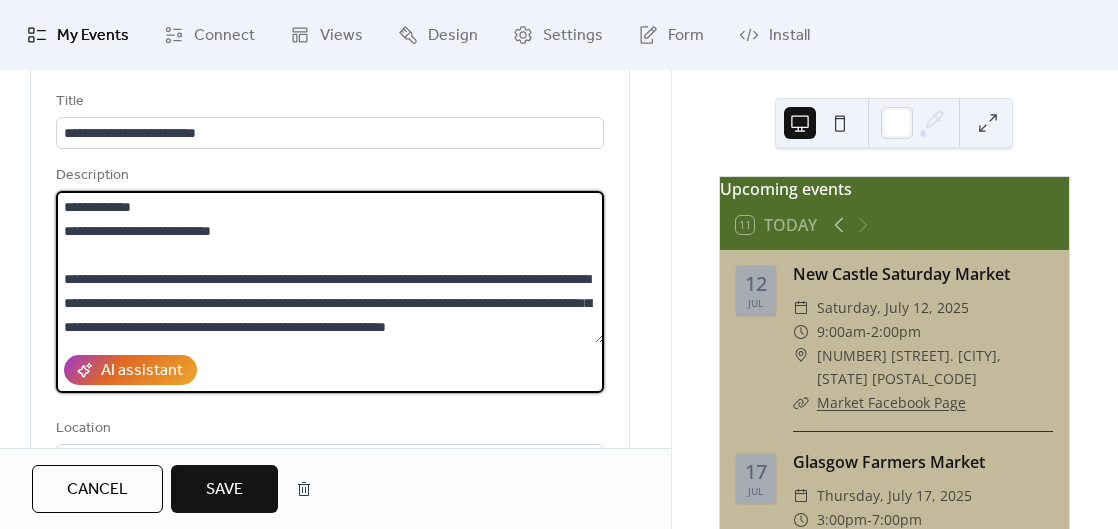paste on "**********" 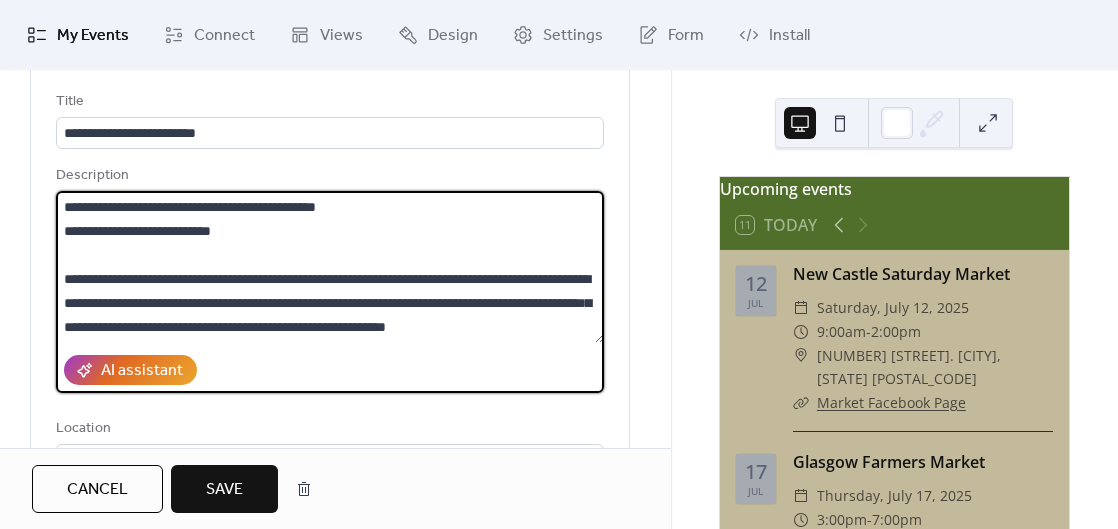 click on "**********" at bounding box center [330, 267] 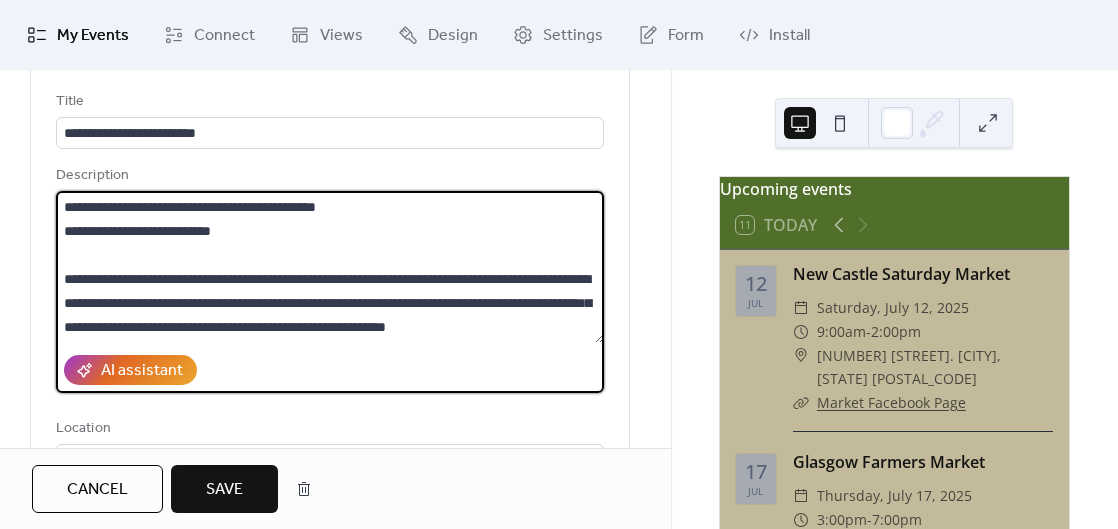 scroll, scrollTop: 0, scrollLeft: 0, axis: both 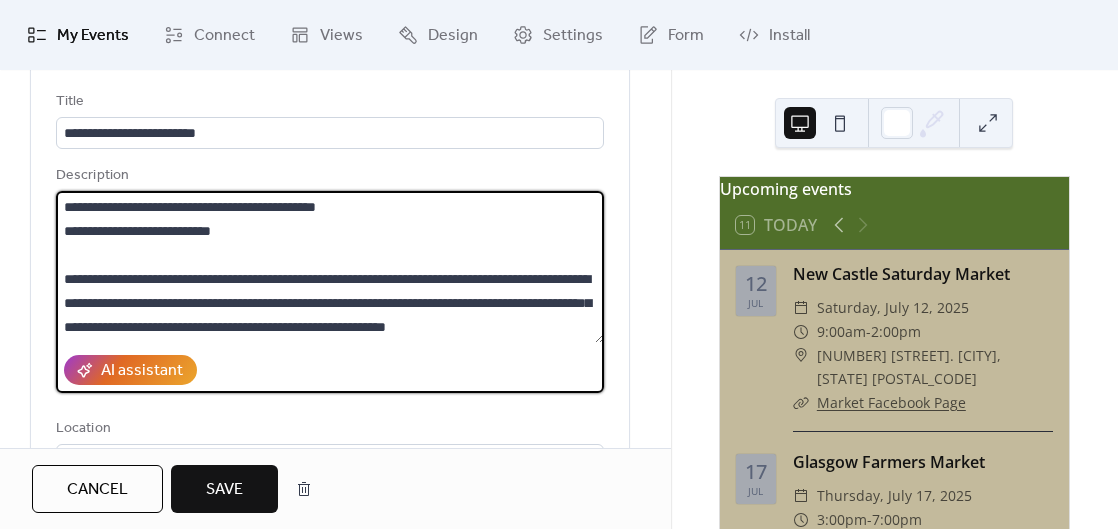 drag, startPoint x: 237, startPoint y: 330, endPoint x: 60, endPoint y: 276, distance: 185.05405 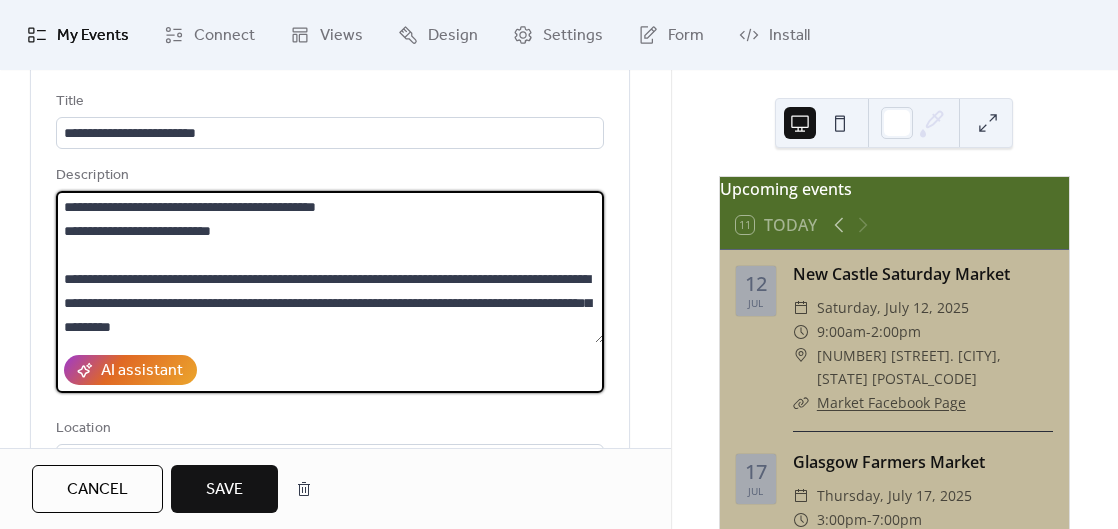 scroll, scrollTop: 0, scrollLeft: 0, axis: both 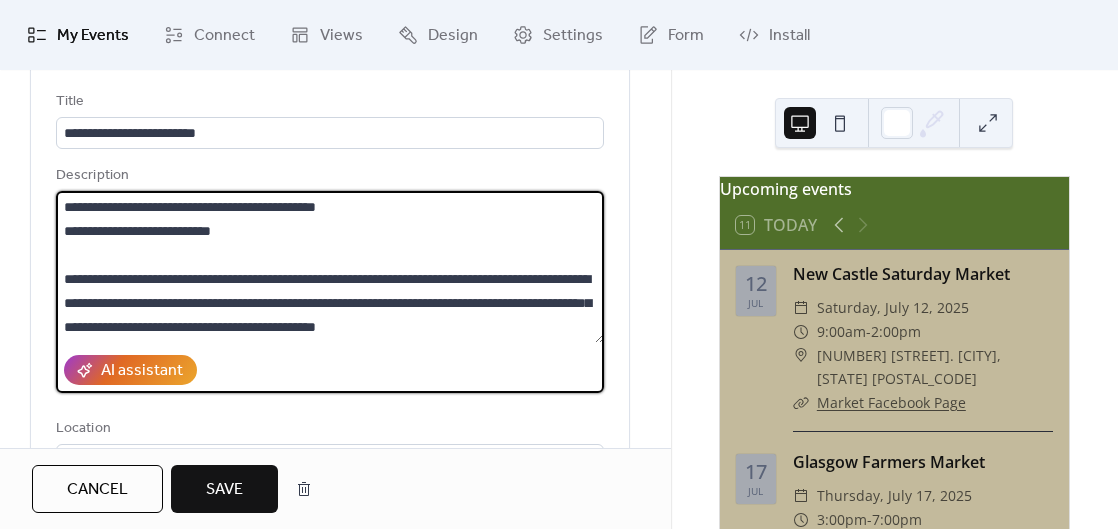 click on "**********" at bounding box center (330, 267) 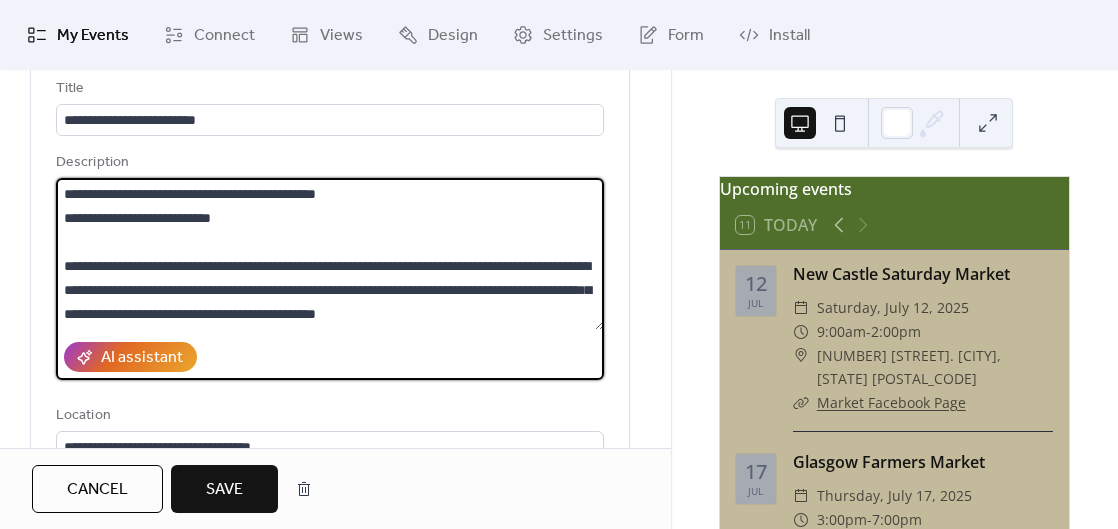 scroll, scrollTop: 132, scrollLeft: 0, axis: vertical 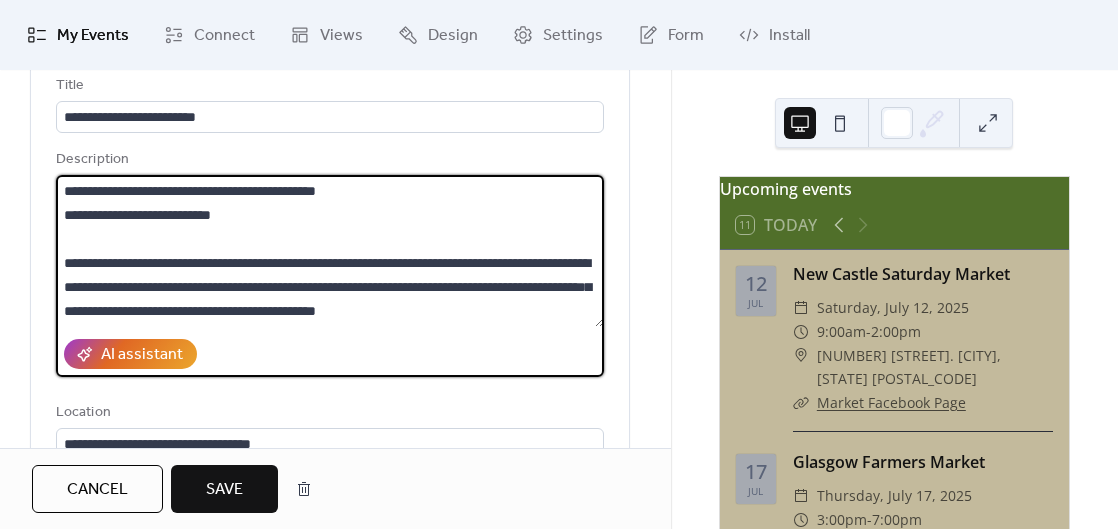 click on "**********" at bounding box center (330, 251) 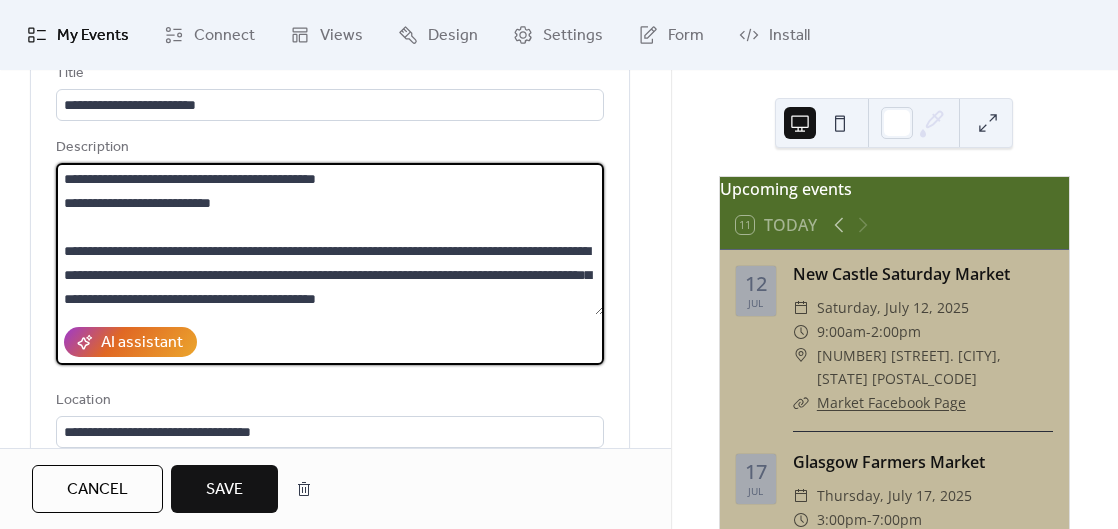 scroll, scrollTop: 143, scrollLeft: 0, axis: vertical 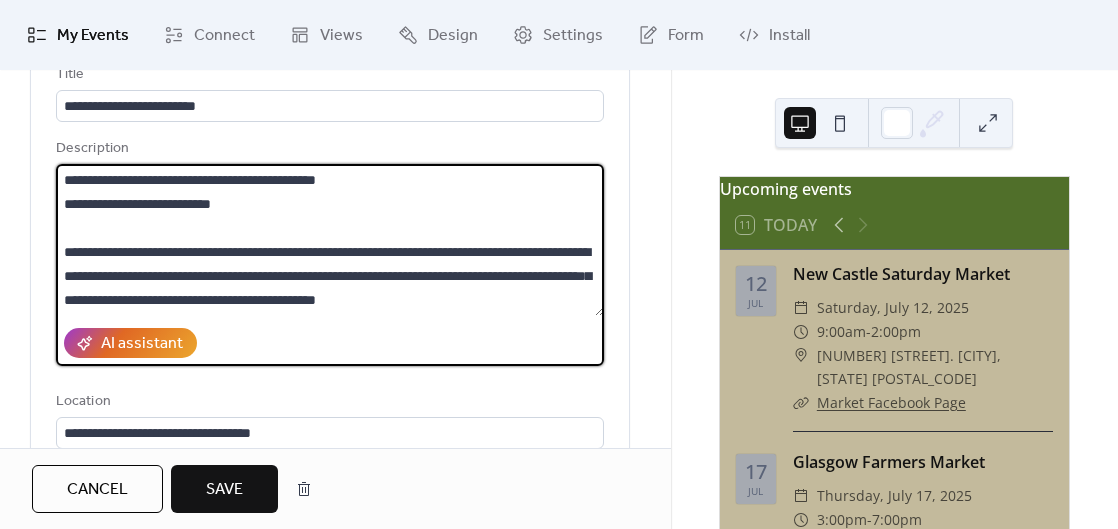 drag, startPoint x: 512, startPoint y: 273, endPoint x: 452, endPoint y: 255, distance: 62.641838 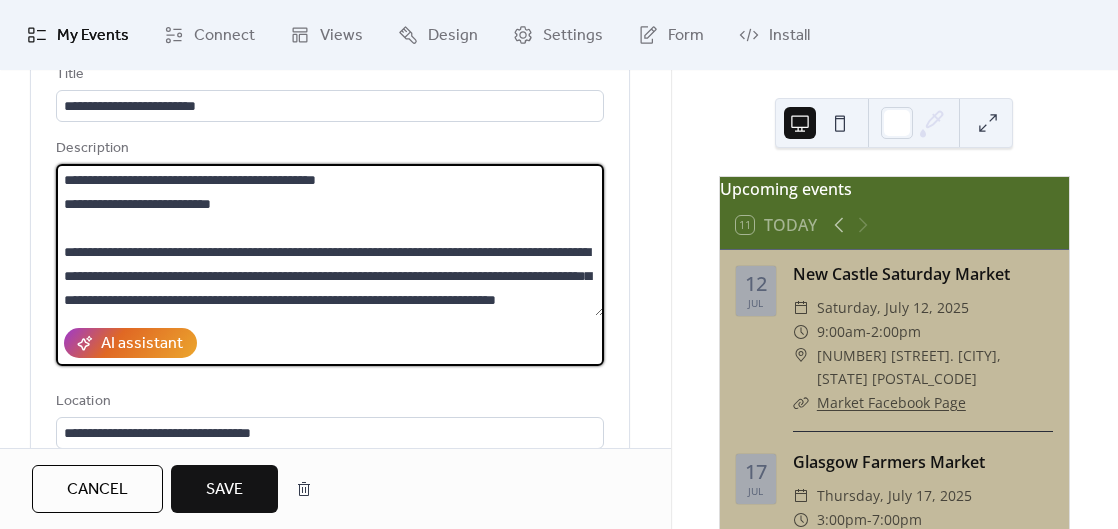 scroll, scrollTop: 24, scrollLeft: 0, axis: vertical 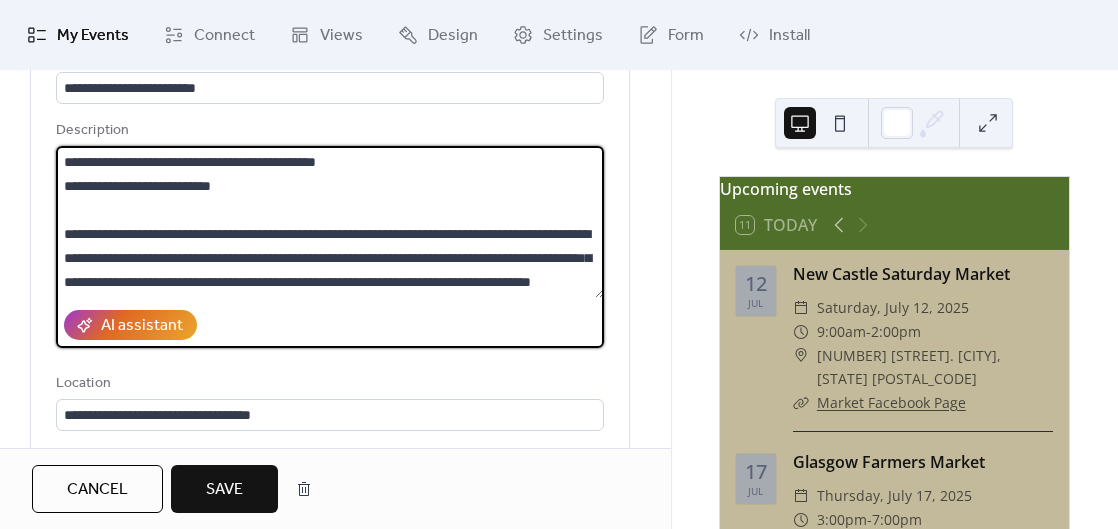 drag, startPoint x: 165, startPoint y: 255, endPoint x: 85, endPoint y: 256, distance: 80.00625 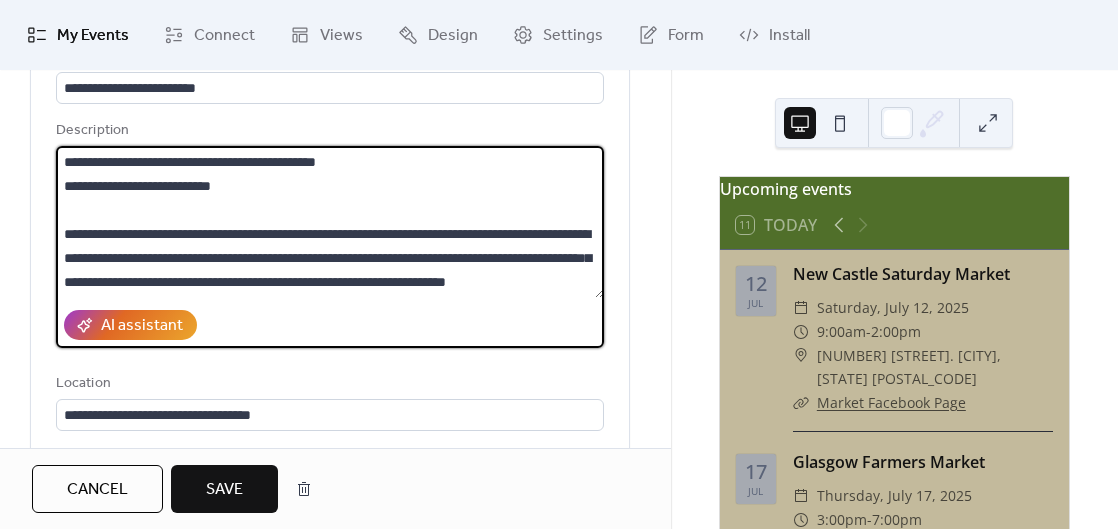 click on "**********" at bounding box center [330, 222] 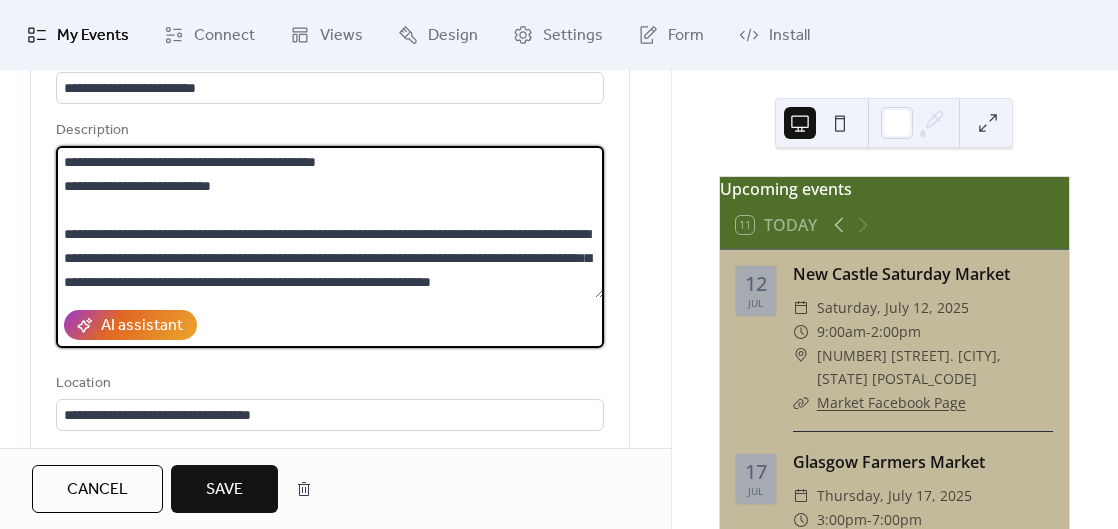 click on "**********" at bounding box center (330, 222) 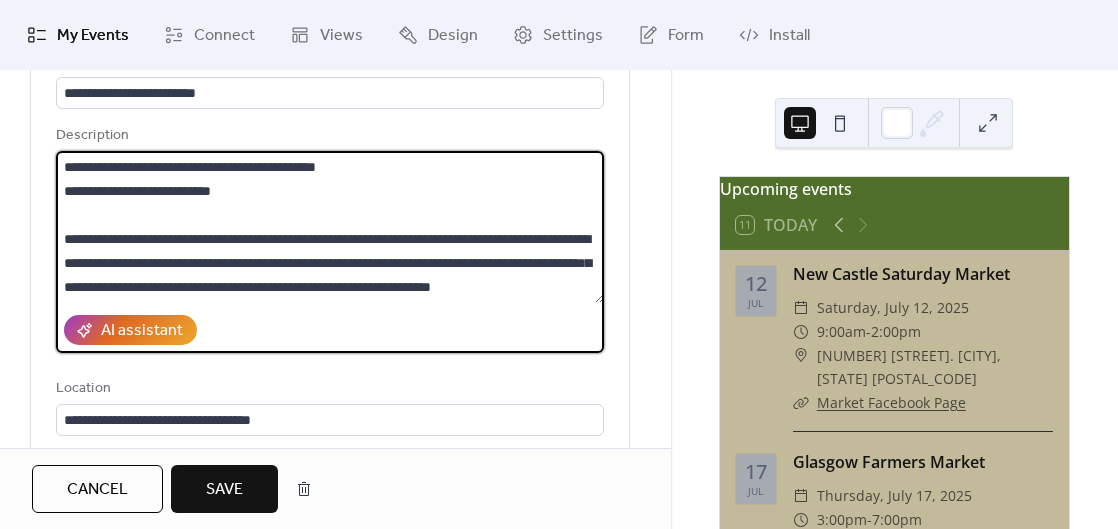scroll, scrollTop: 154, scrollLeft: 0, axis: vertical 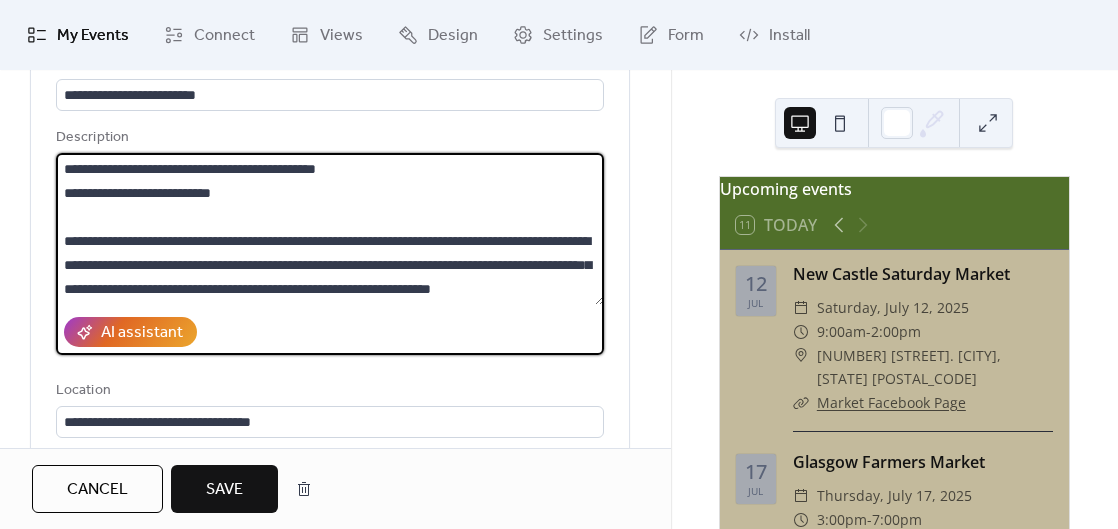 click on "**********" at bounding box center (330, 229) 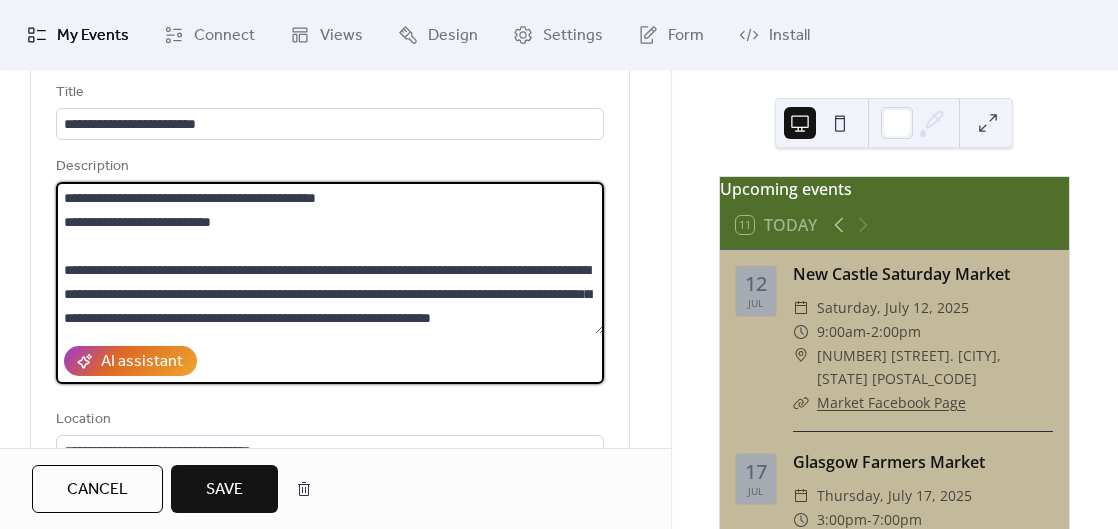 scroll, scrollTop: 124, scrollLeft: 0, axis: vertical 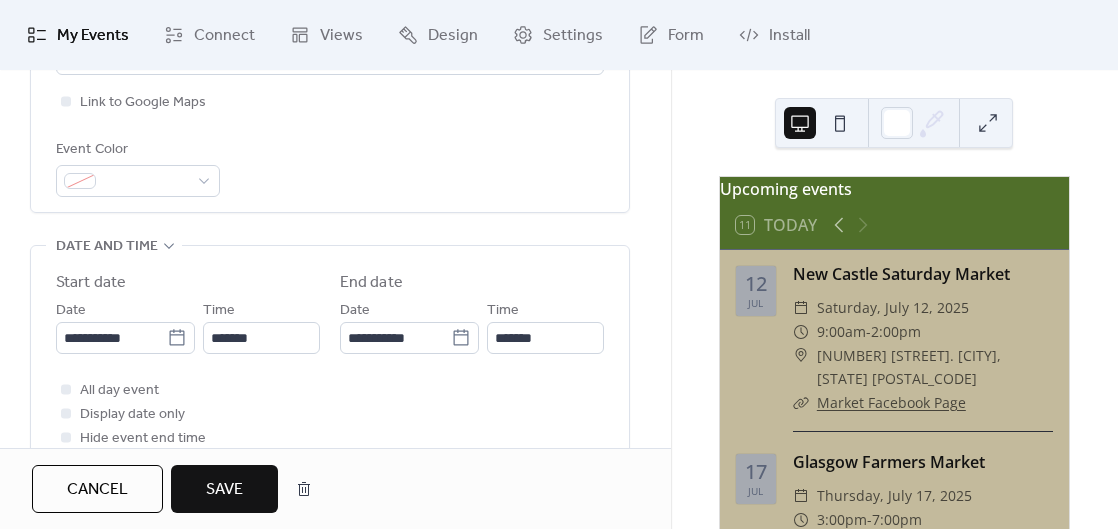 type on "**********" 